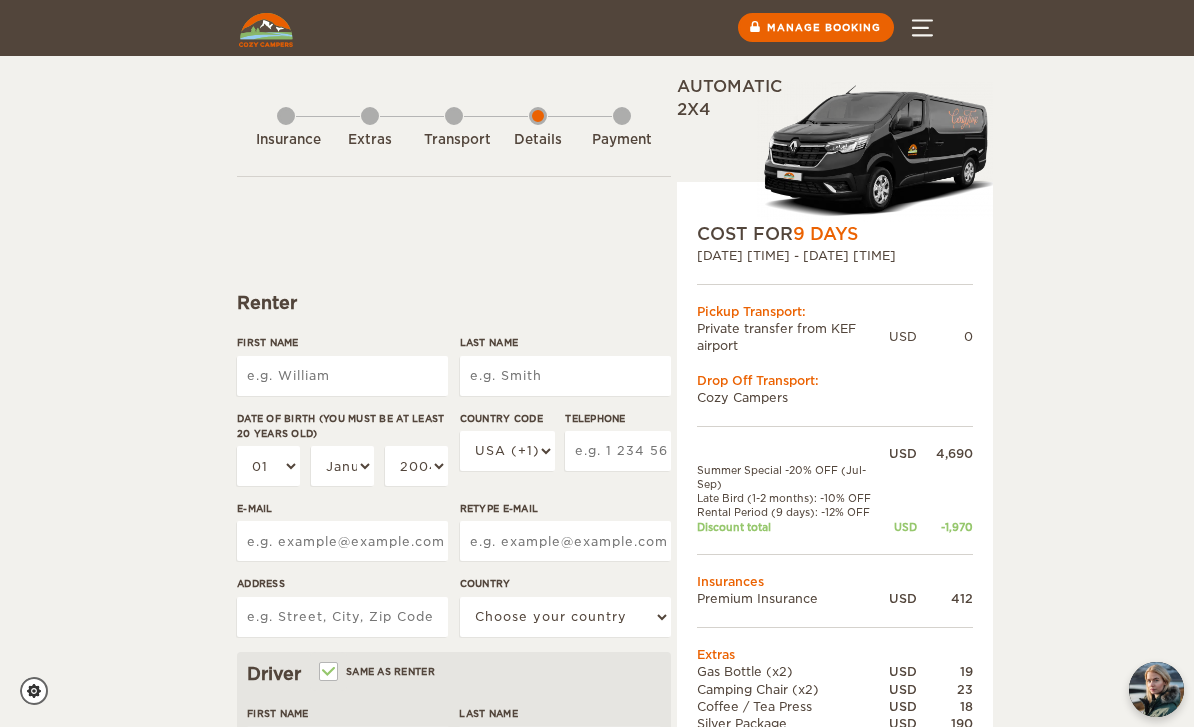 scroll, scrollTop: 0, scrollLeft: 0, axis: both 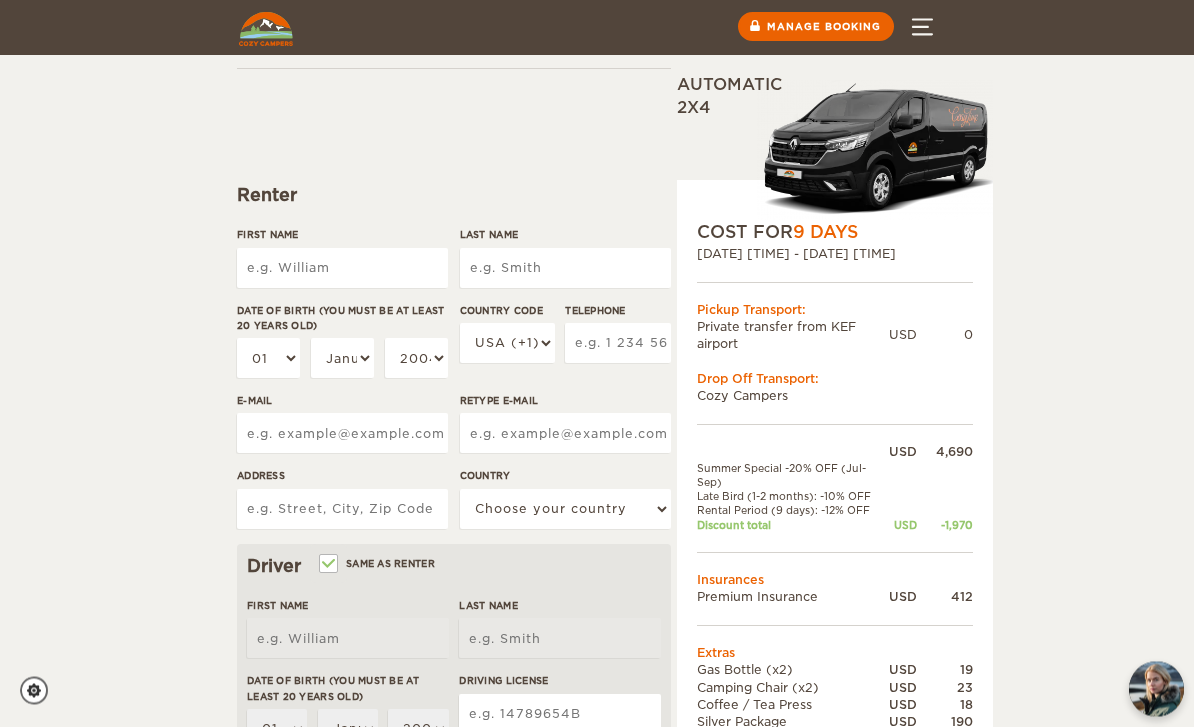 click on "First Name" at bounding box center [342, 269] 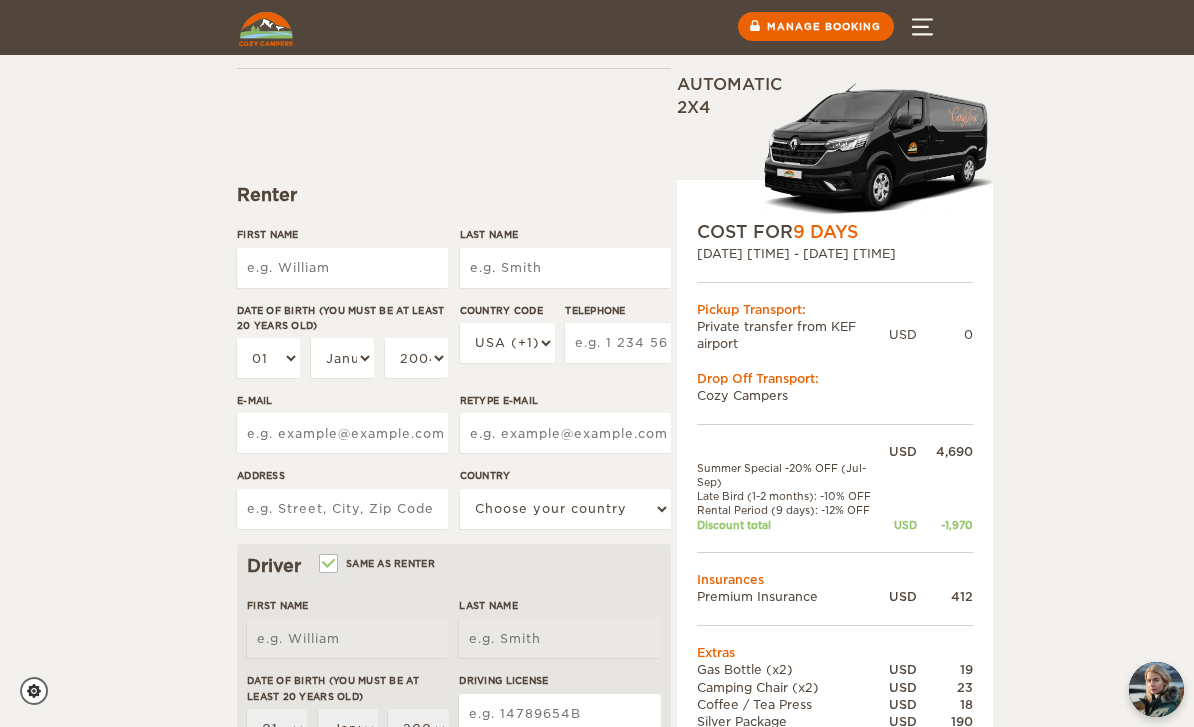 scroll, scrollTop: 107, scrollLeft: 0, axis: vertical 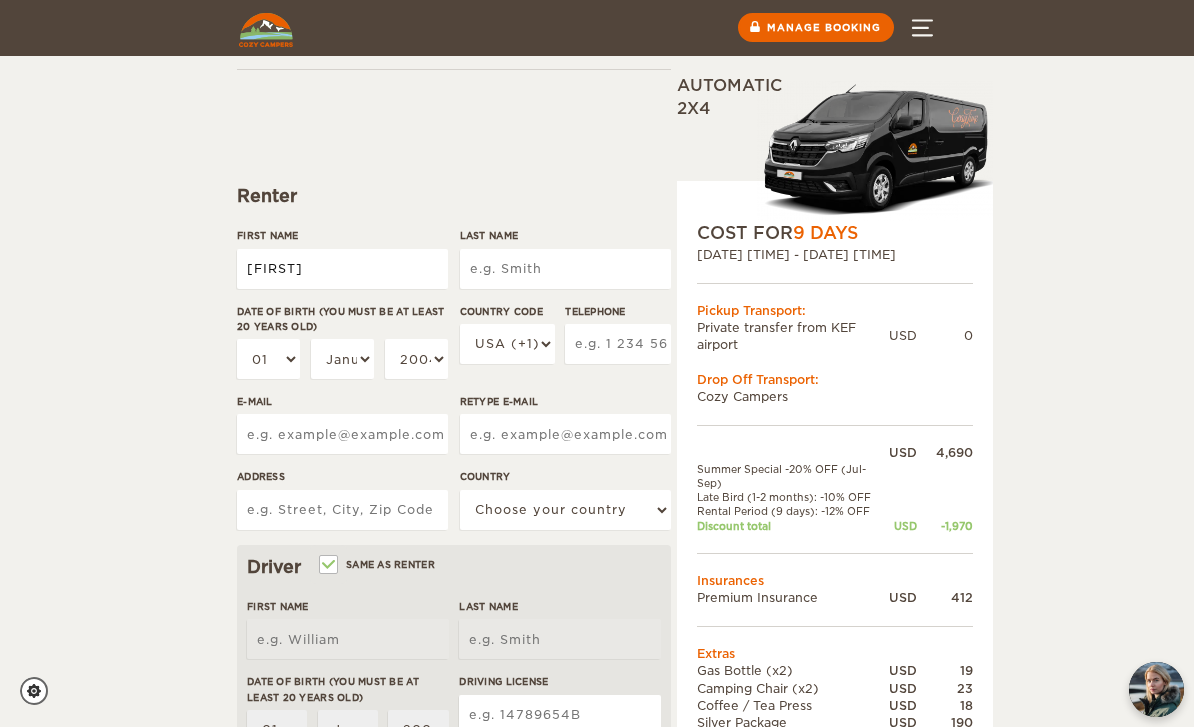 type on "[FIRST]" 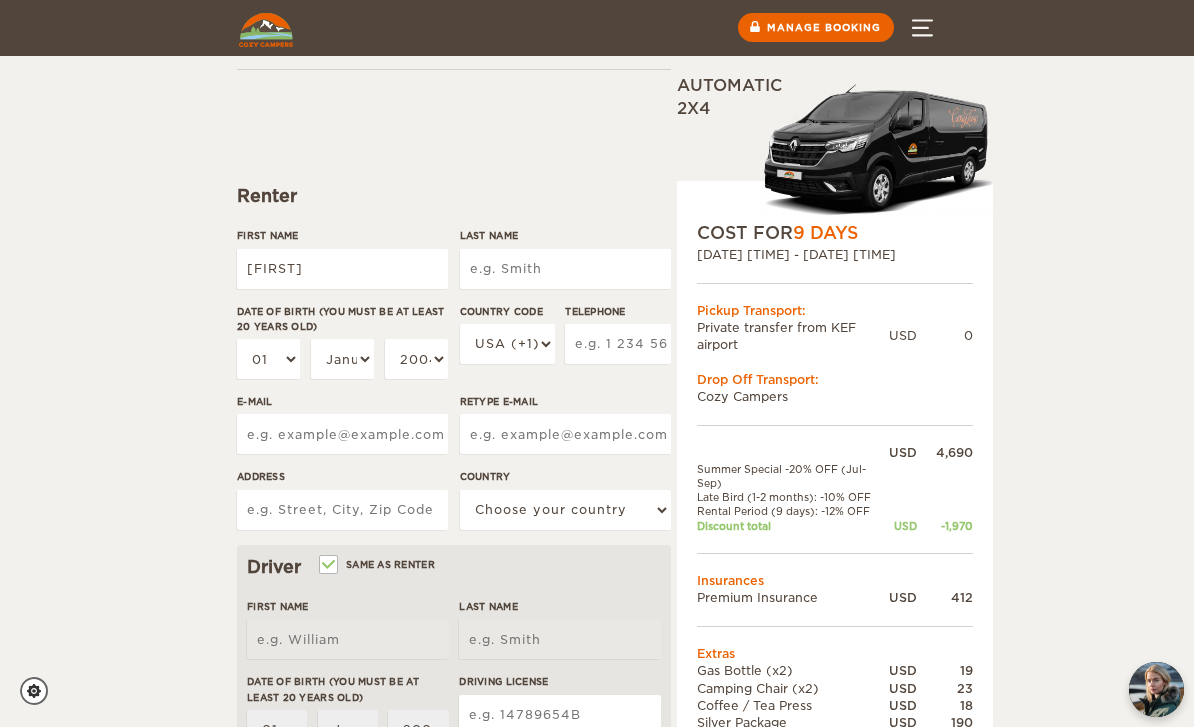 click on "Last Name" at bounding box center (565, 269) 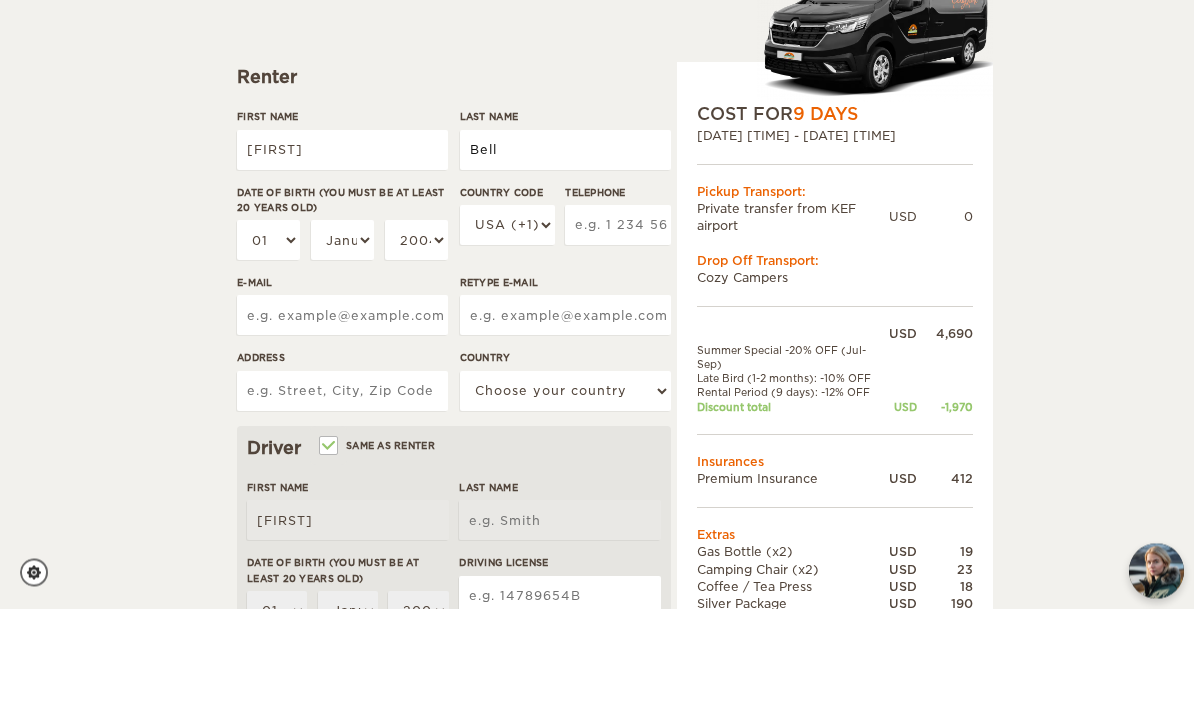 type on "Bell" 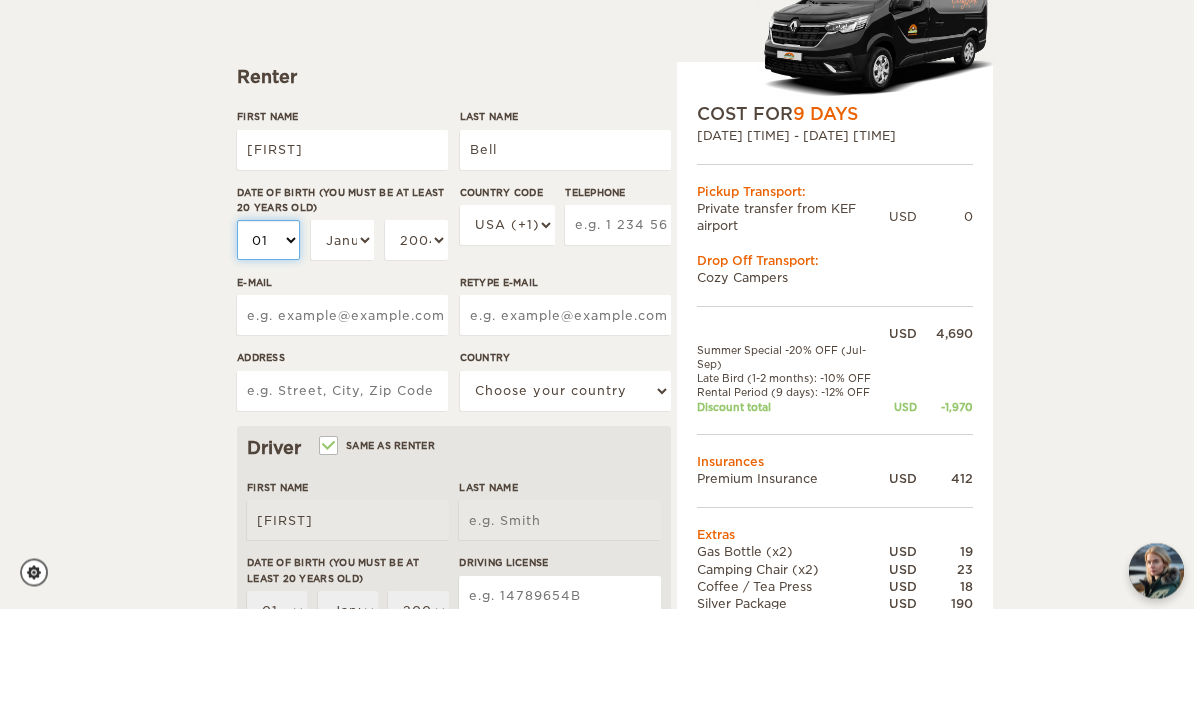 click on "01
02
03
04
05
06
07
08
09
10
11
12
13
14
15
16
17
18
19
20
21
22
23
24
25
26
27
28
29
30
31" at bounding box center (268, 359) 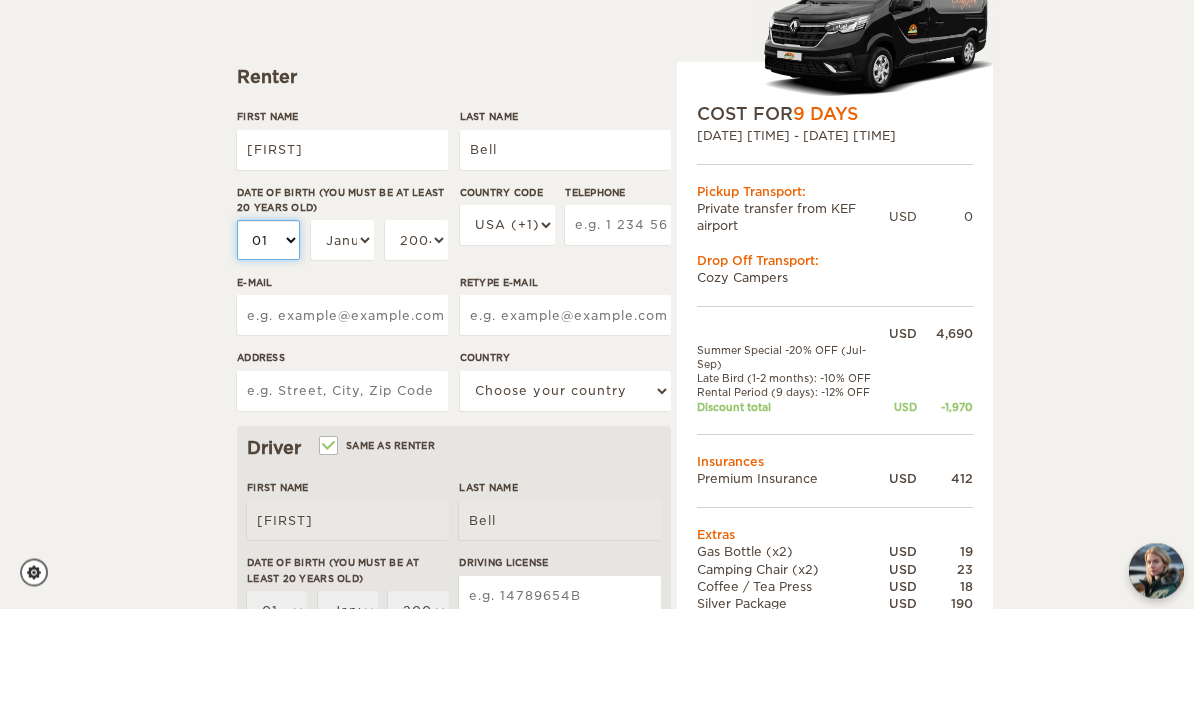 scroll, scrollTop: 226, scrollLeft: 0, axis: vertical 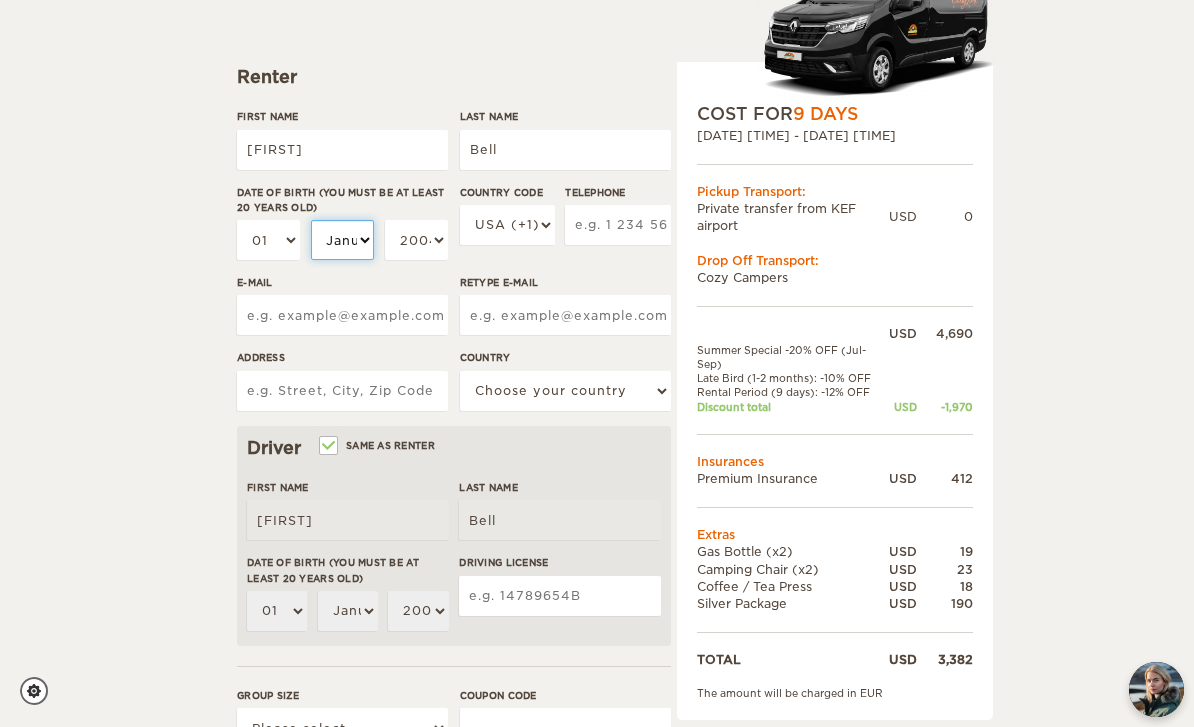 click on "January
February
March
April
May
June
July
August
September
October
November
December" at bounding box center (342, 240) 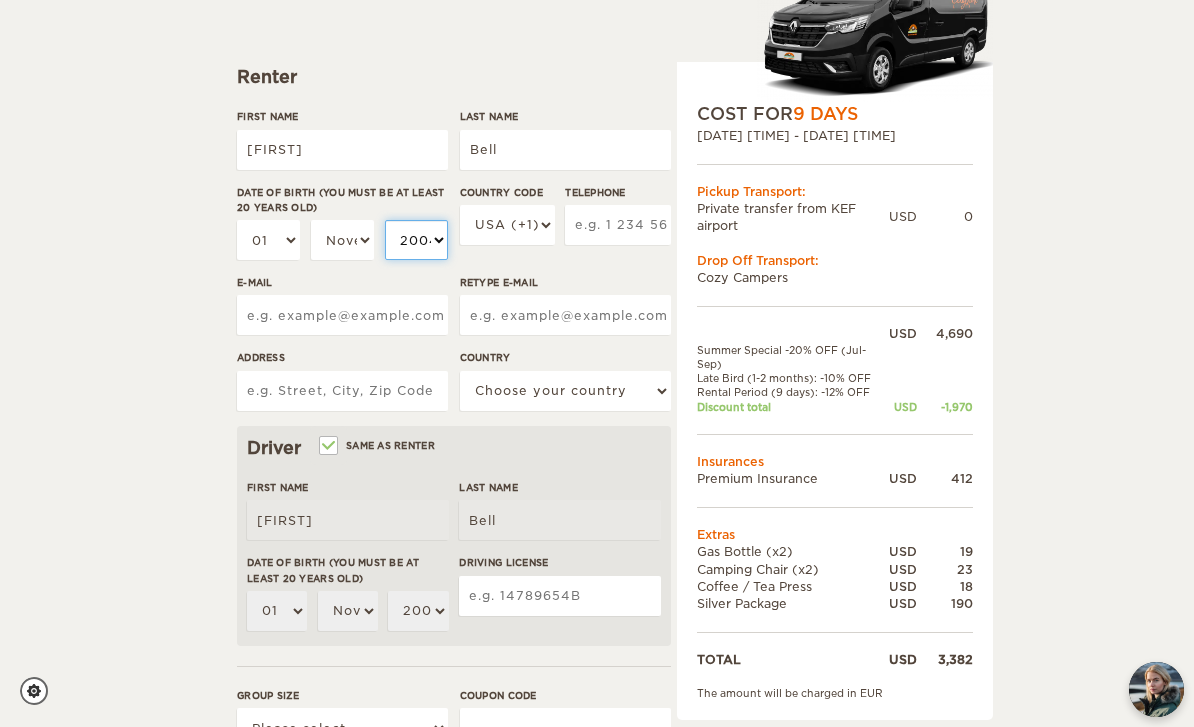 click on "2004 2003 2002 2001 2000 1999 1998 1997 1996 1995 1994 1993 1992 1991 1990 1989 1988 1987 1986 1985 1984 1983 1982 1981 1980 1979 1978 1977 1976 1975 1974 1973 1972 1971 1970 1969 1968 1967 1966 1965 1964 1963 1962 1961 1960 1959 1958 1957 1956 1955 1954 1953 1952 1951 1950 1949 1948 1947 1946 1945 1944 1943 1942 1941 1940 1939 1938 1937 1936 1935 1934 1933 1932 1931 1930 1929 1928 1927 1926 1925 1924 1923 1922 1921 1920 1919 1918 1917 1916 1915 1914 1913 1912 1911 1910 1909 1908 1907 1906 1905 1904 1903 1902 1901 1900 1899 1898 1897 1896 1895 1894 1893 1892 1891 1890 1889 1888 1887 1886 1885 1884 1883 1882 1881 1880 1879 1878 1877 1876 1875" at bounding box center [416, 240] 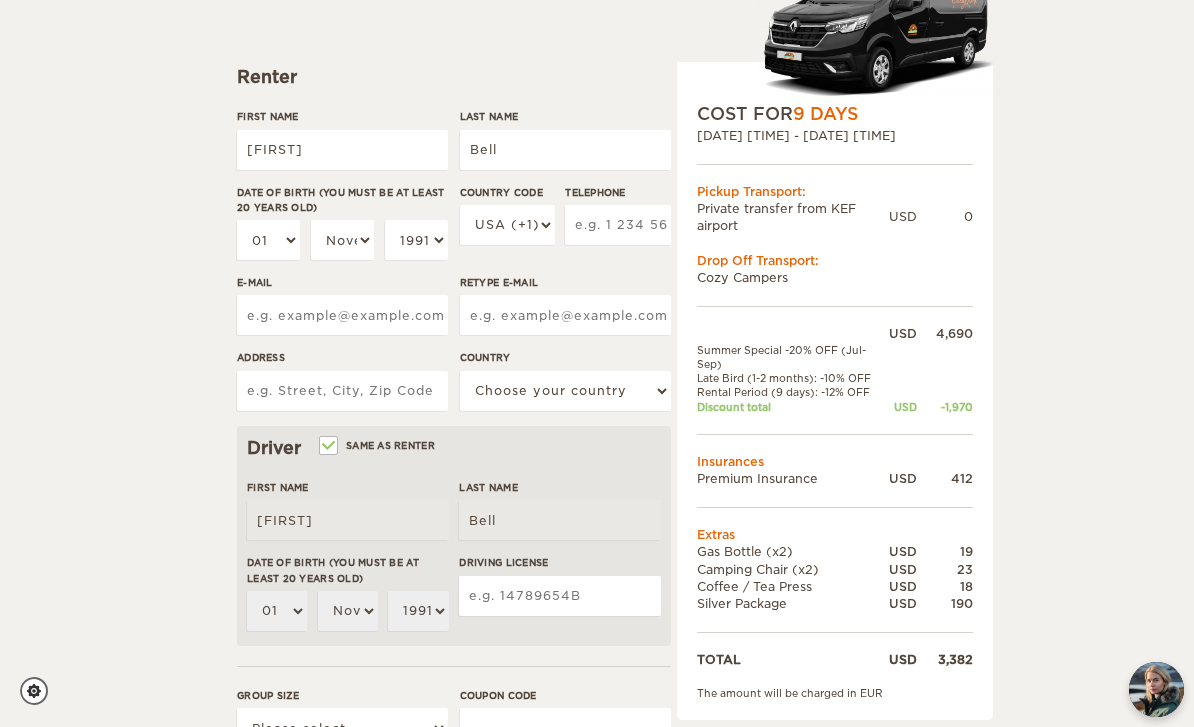 click on "Telephone" at bounding box center [618, 225] 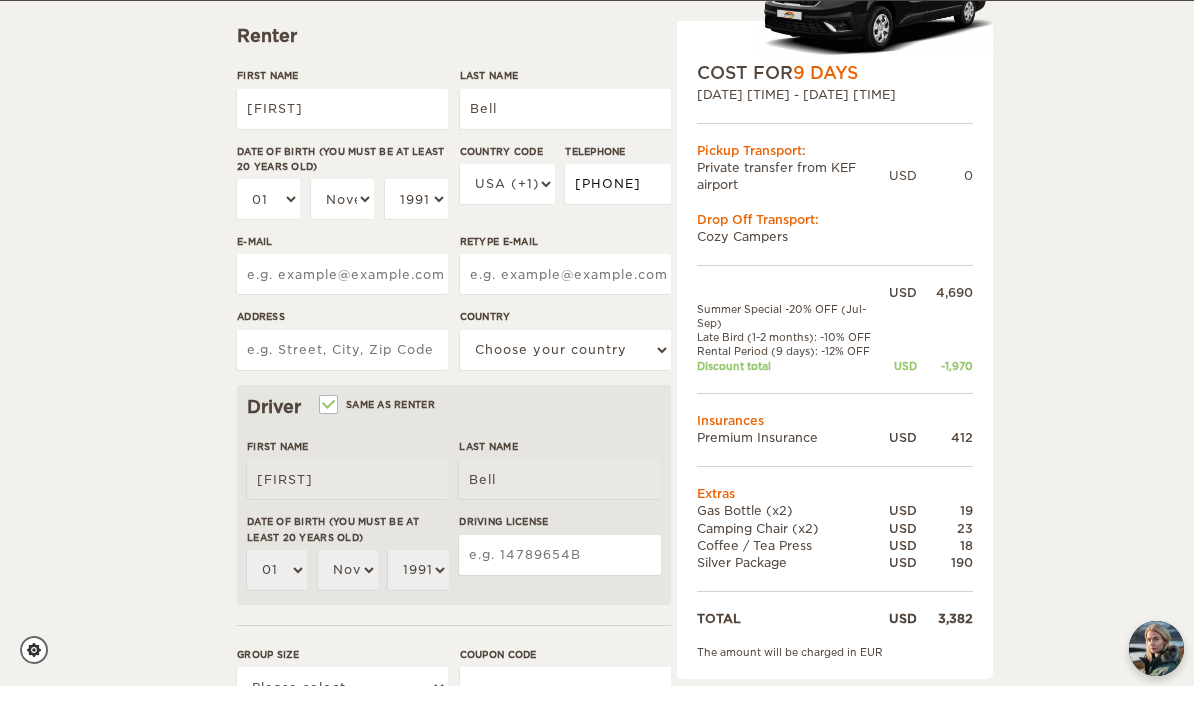 type on "[PHONE]" 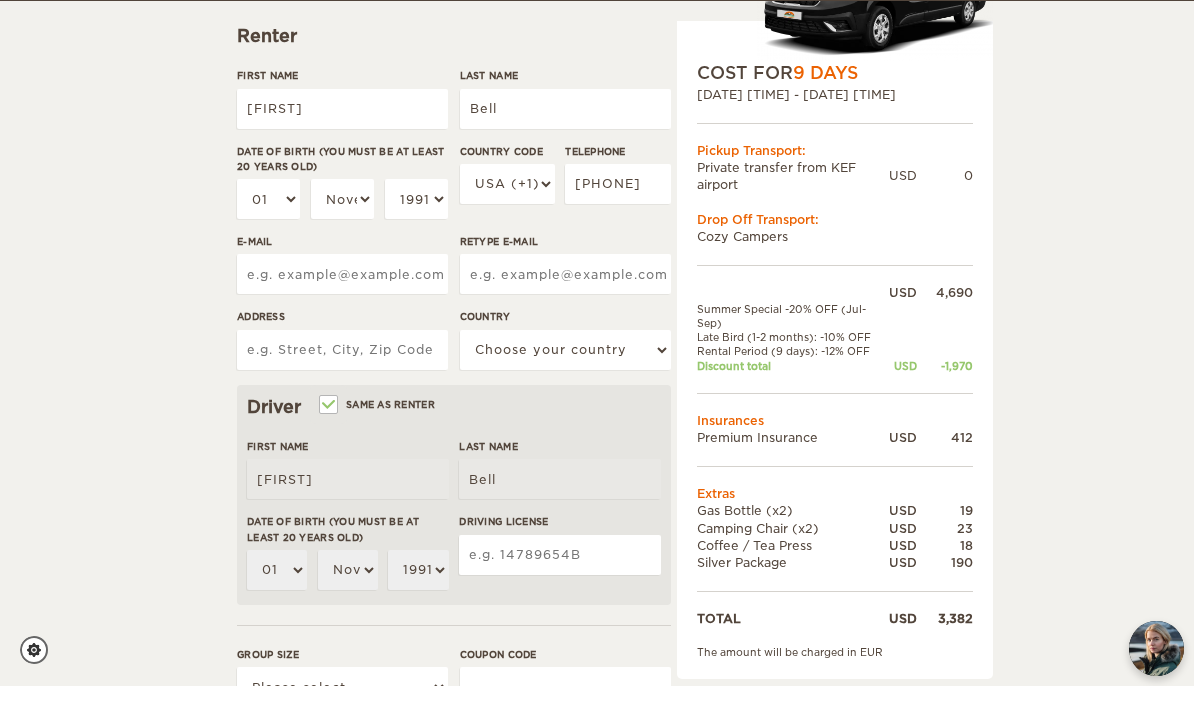 click on "E-mail" at bounding box center [342, 315] 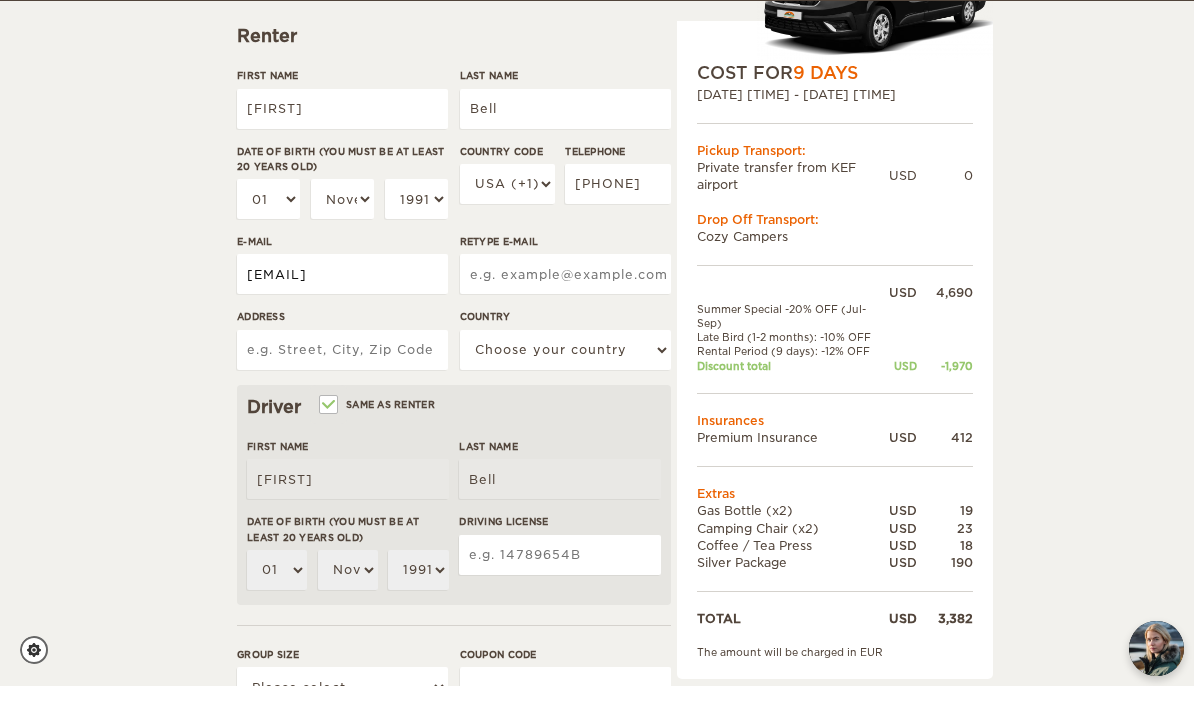 type on "[EMAIL]" 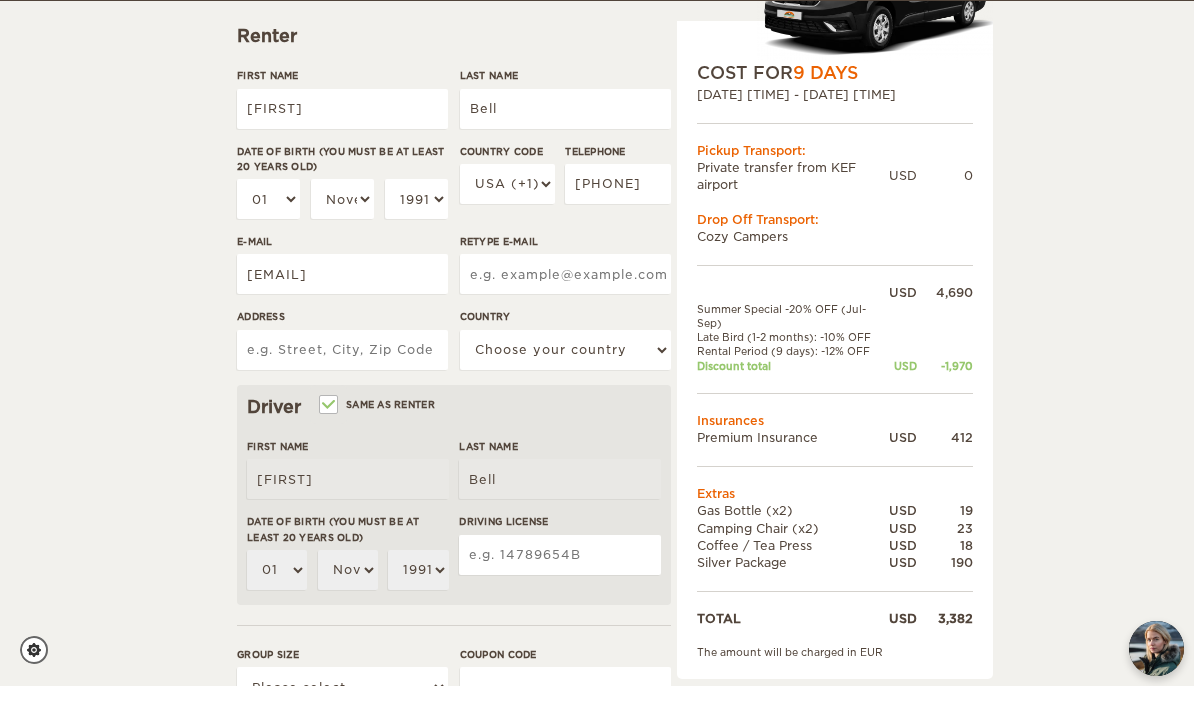 click on "Retype E-mail" at bounding box center [565, 315] 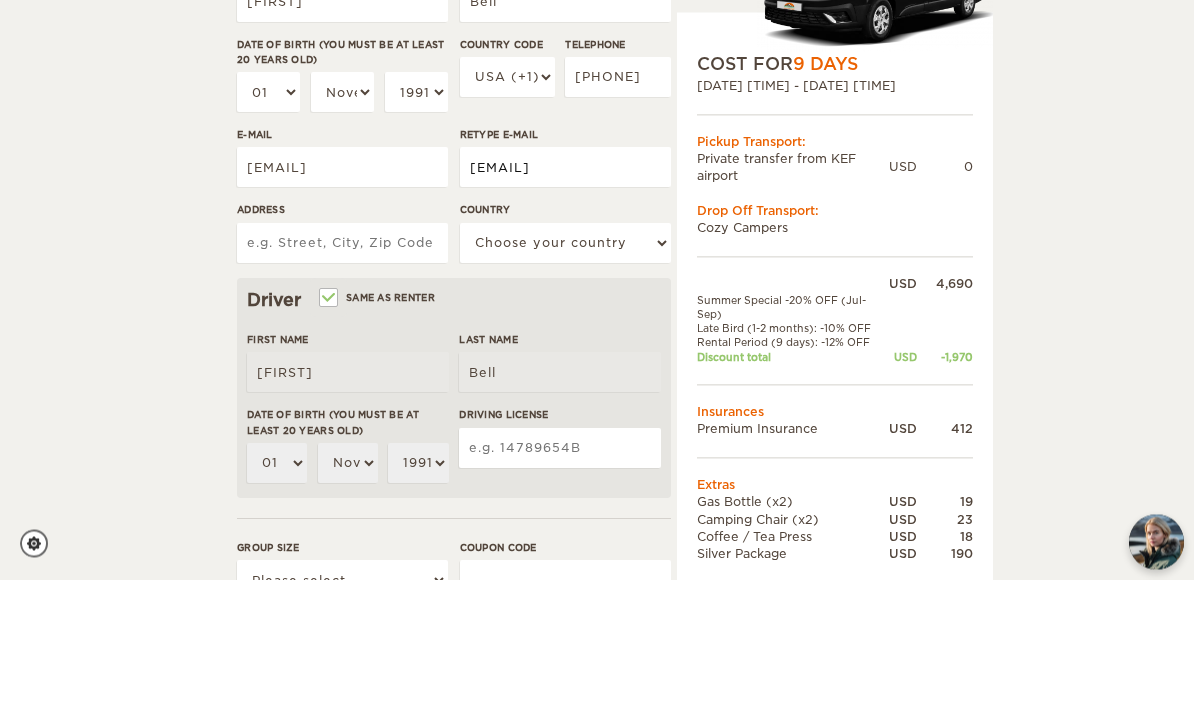 type on "[EMAIL]" 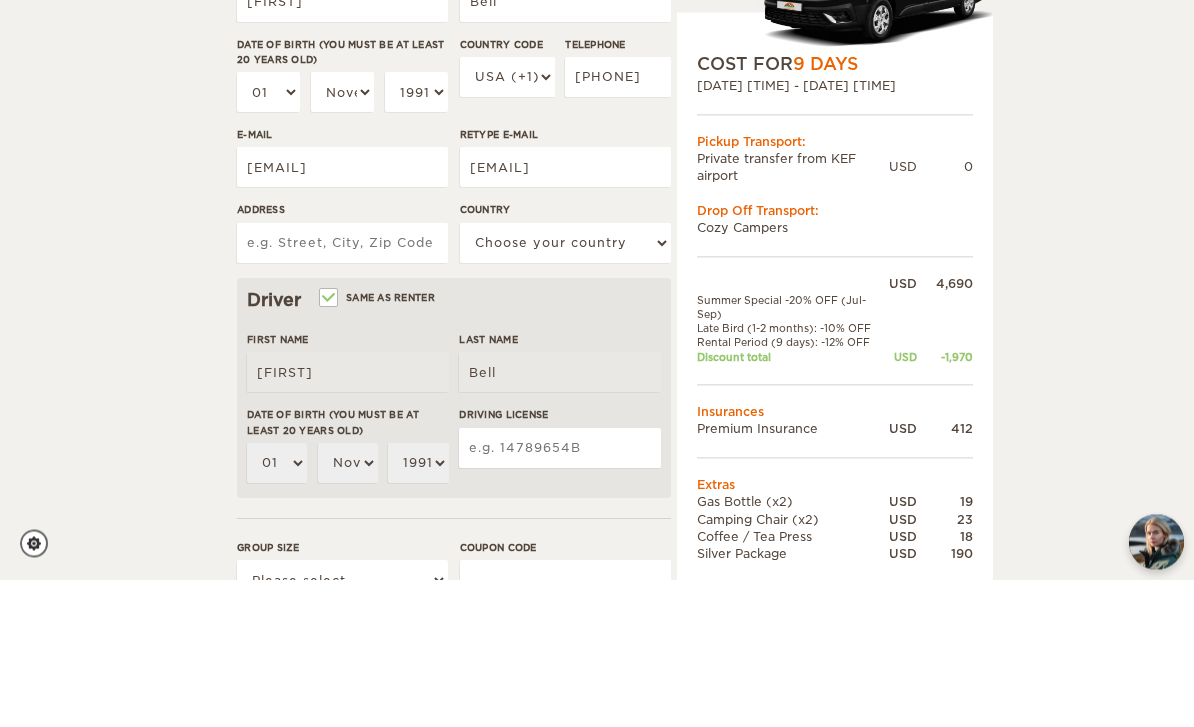 click on "Address" at bounding box center [342, 391] 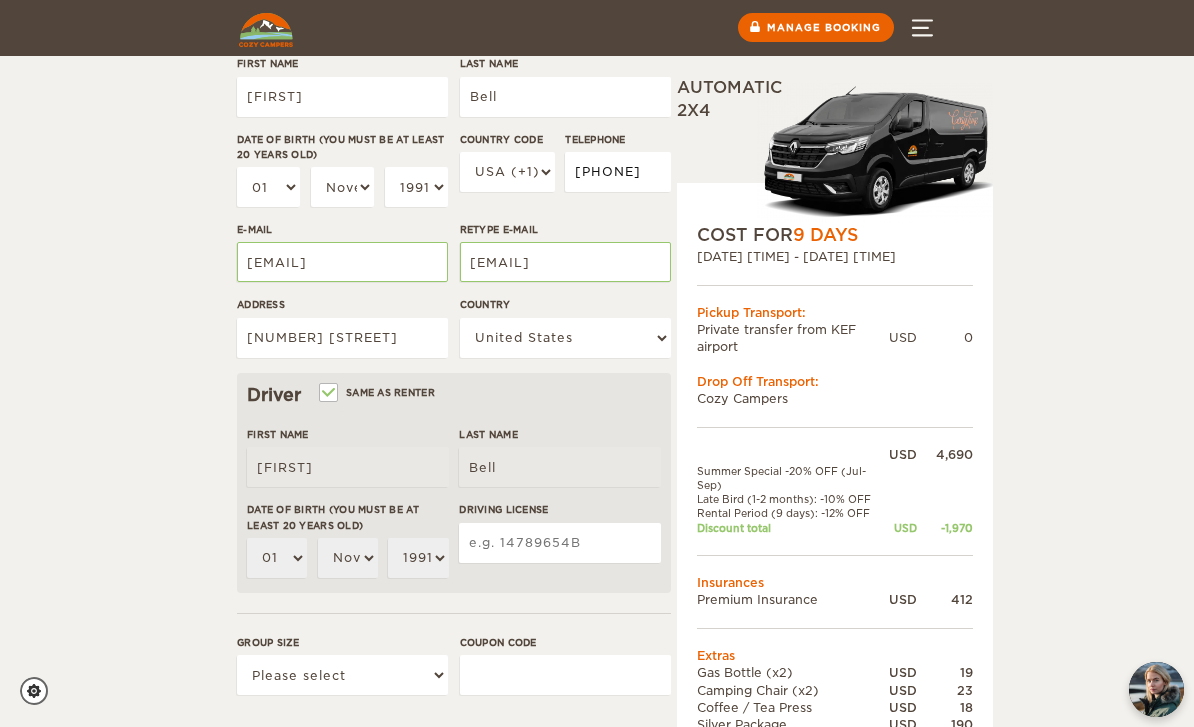scroll, scrollTop: 279, scrollLeft: 0, axis: vertical 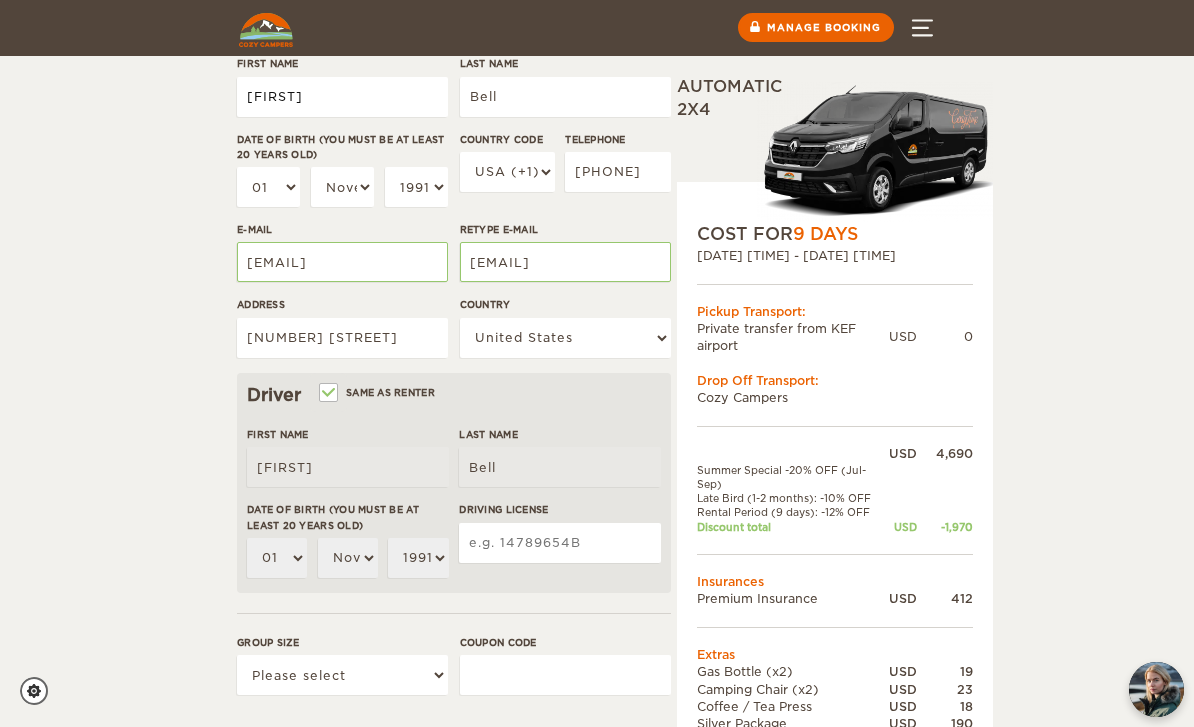 click on "[FIRST]" at bounding box center (342, 97) 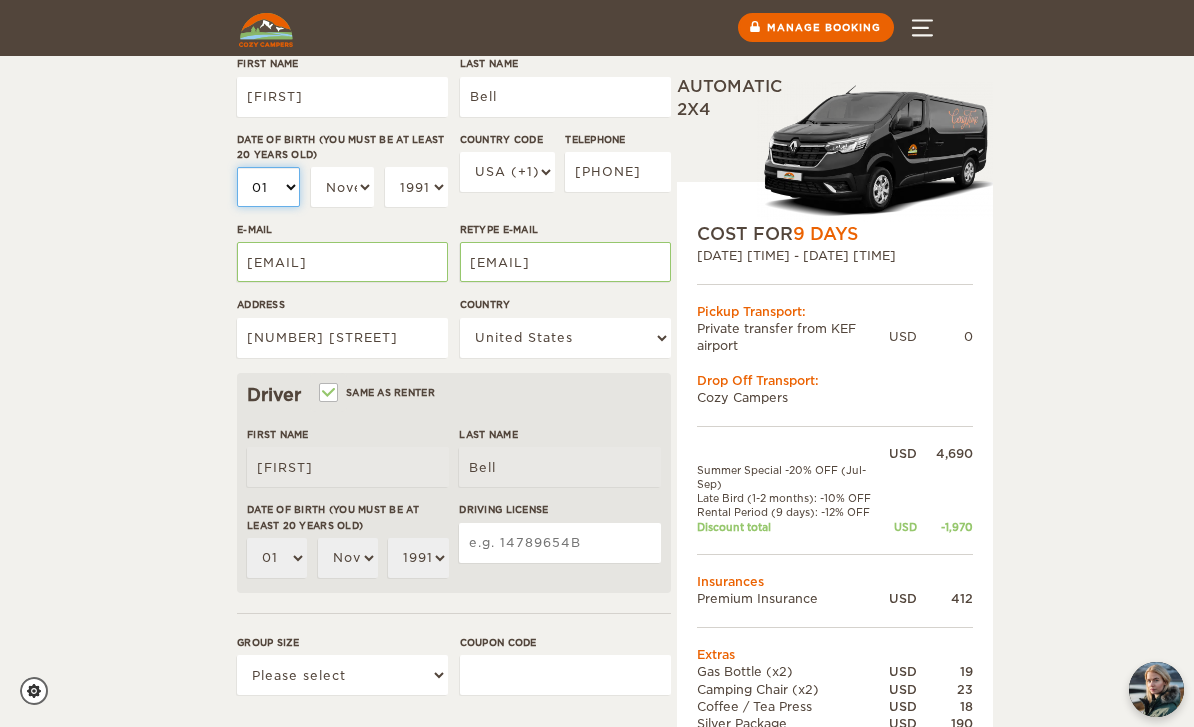 click on "01
02
03
04
05
06
07
08
09
10
11
12
13
14
15
16
17
18
19
20
21
22
23
24
25
26
27
28
29
30
31" at bounding box center [268, 187] 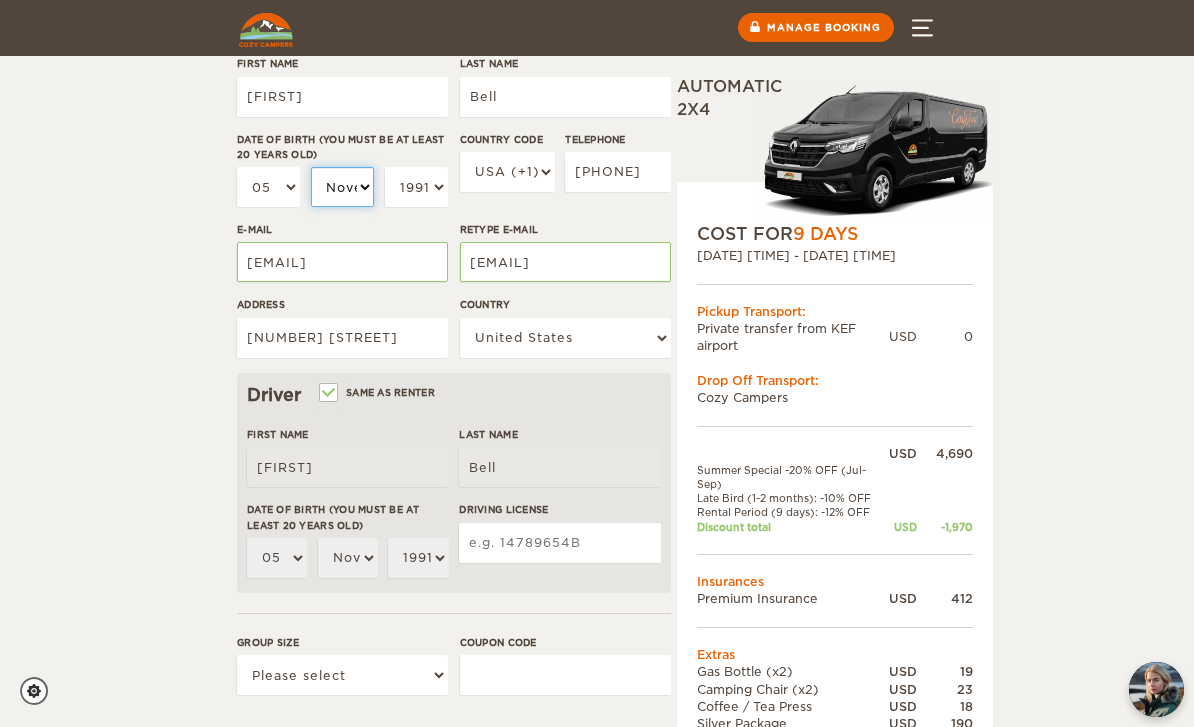 click on "January
February
March
April
May
June
July
August
September
October
November
December" at bounding box center [342, 187] 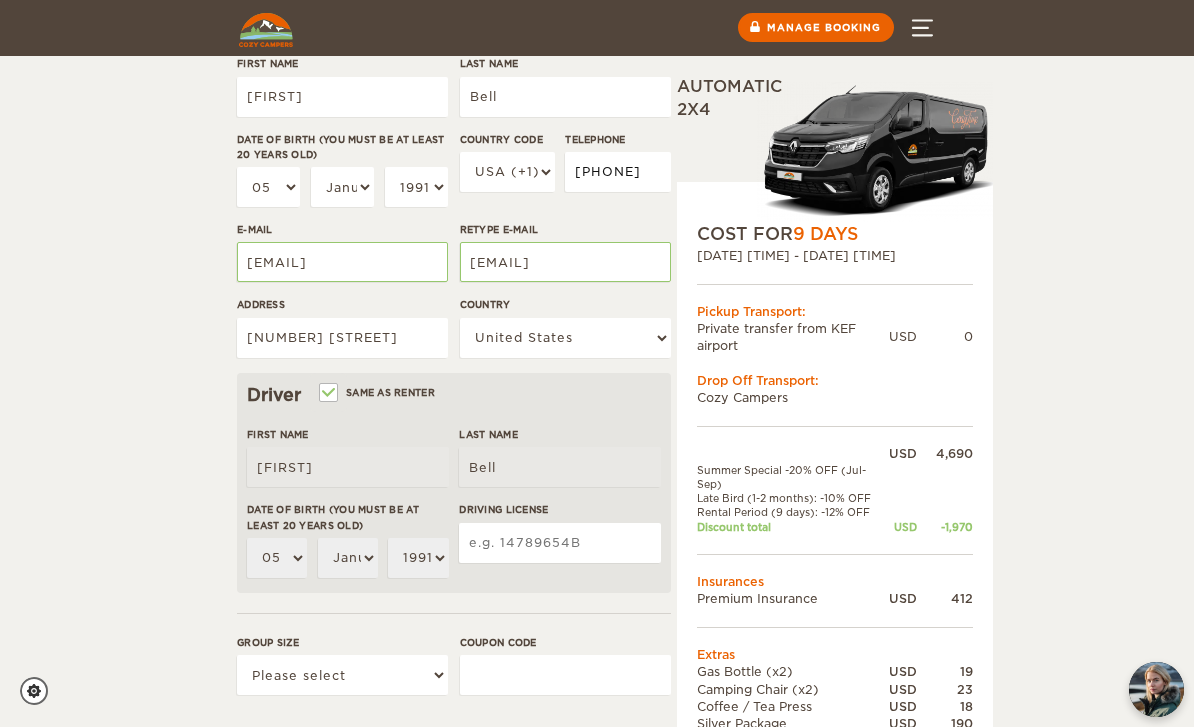 click on "[PHONE]" at bounding box center [618, 172] 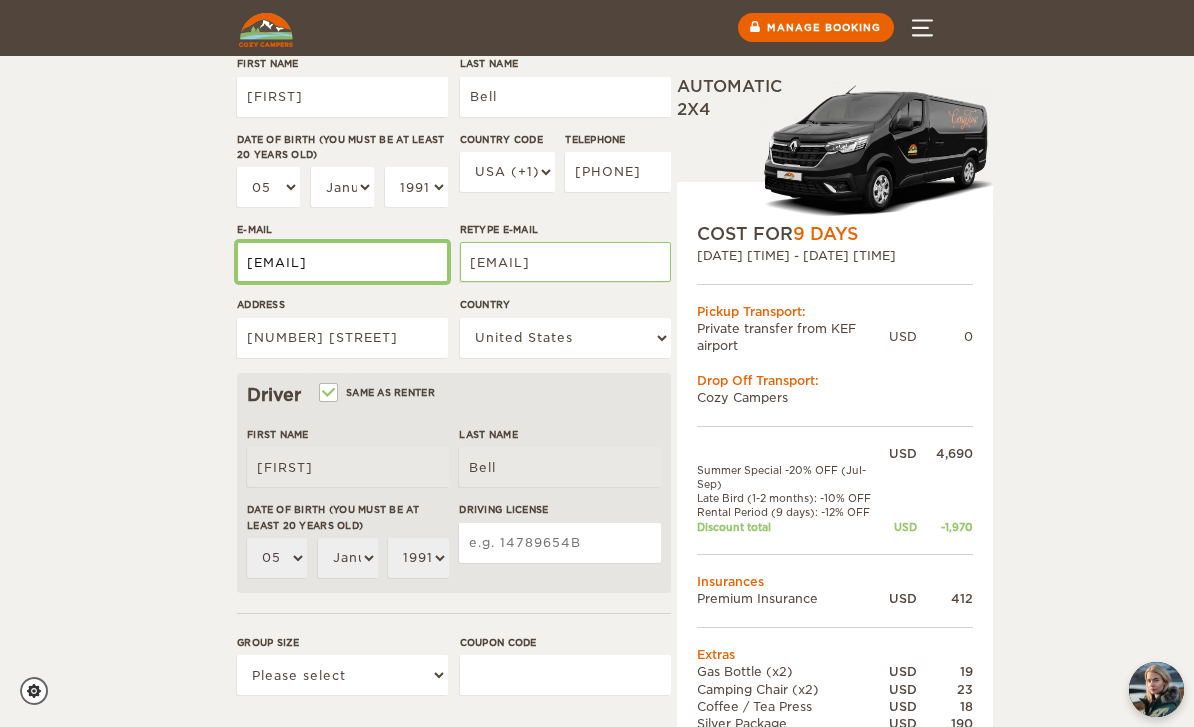 click on "[EMAIL]" at bounding box center (342, 262) 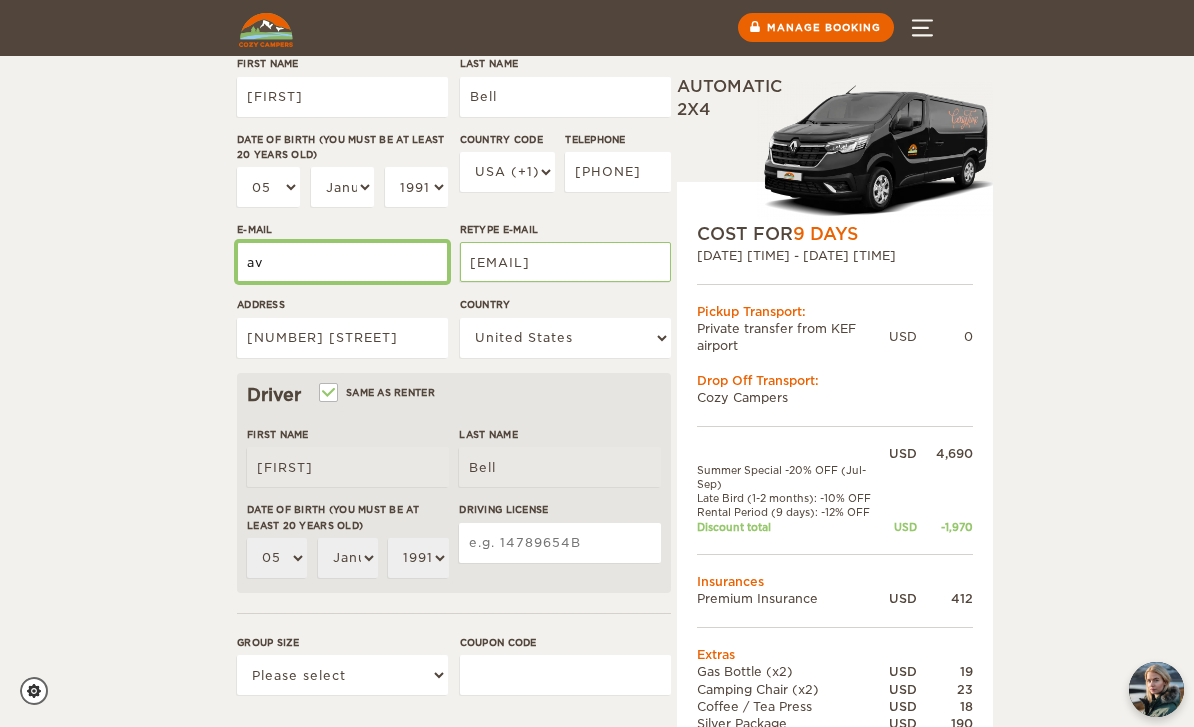 type on "a" 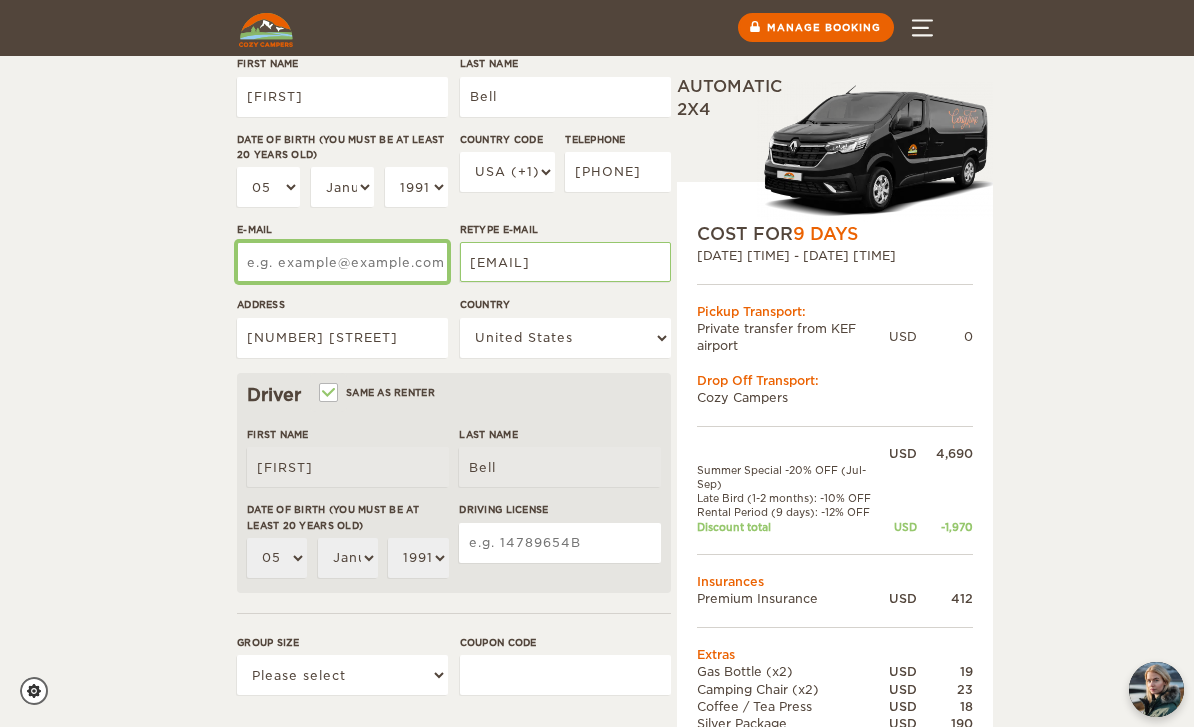 type 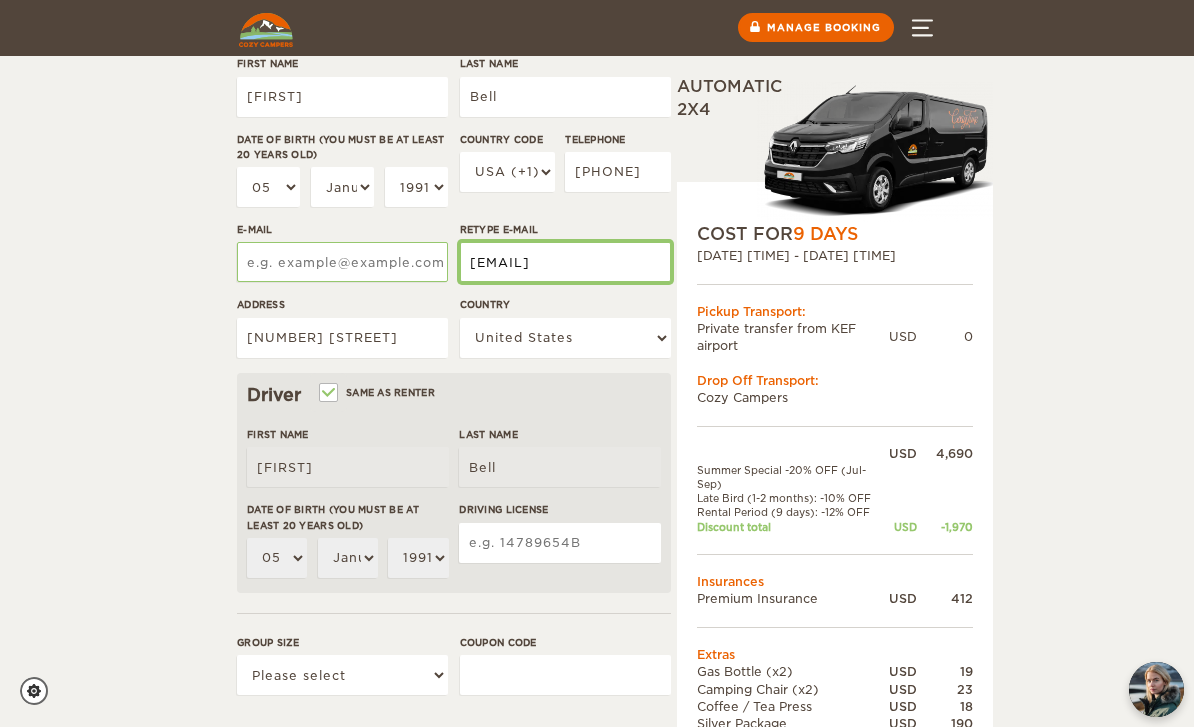 click on "[EMAIL]" at bounding box center [565, 262] 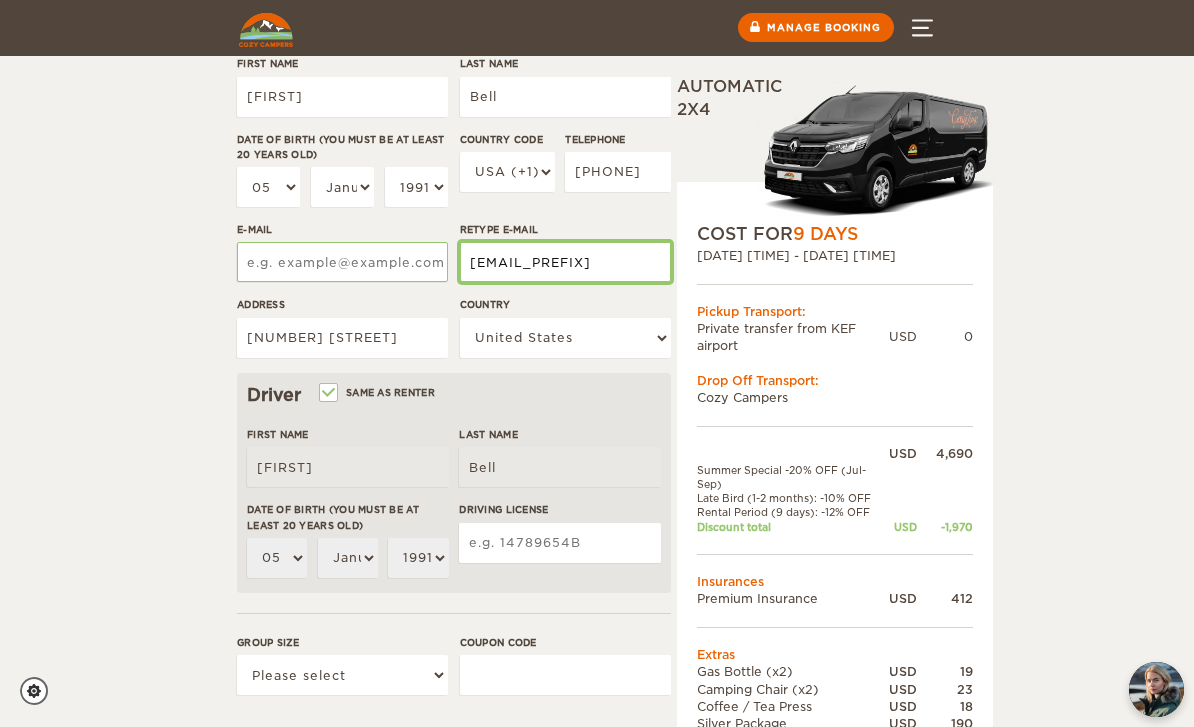 type on "[EMAIL_PREFIX]" 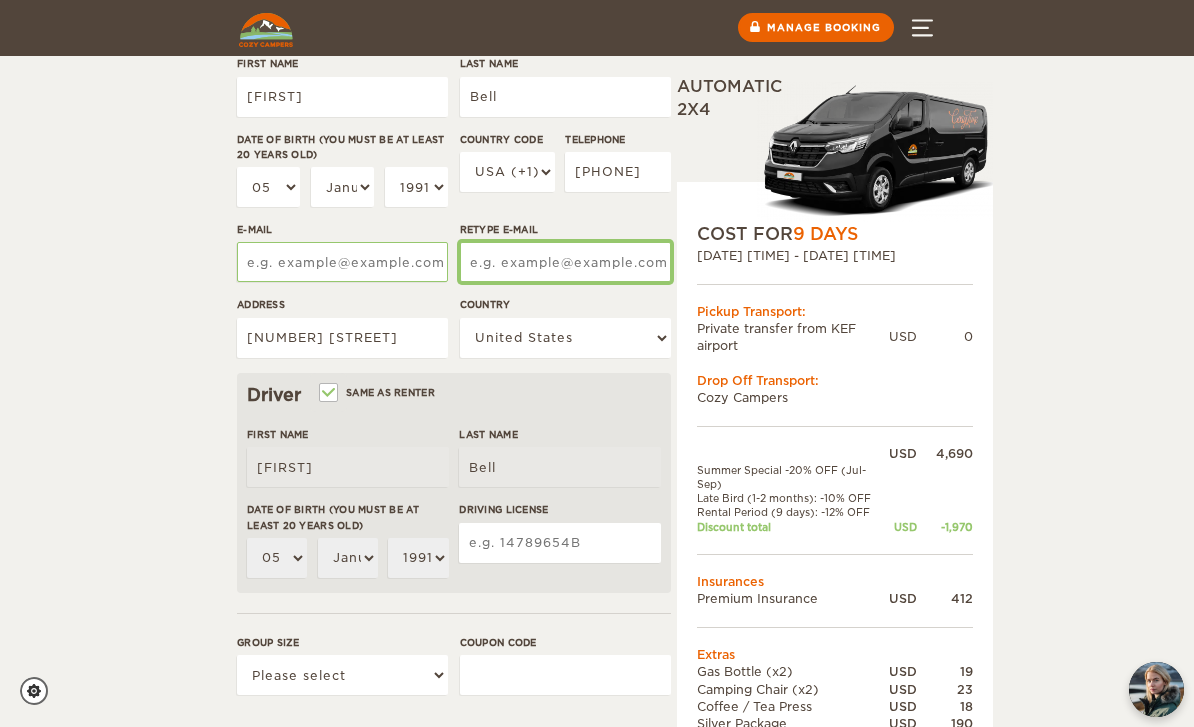 type 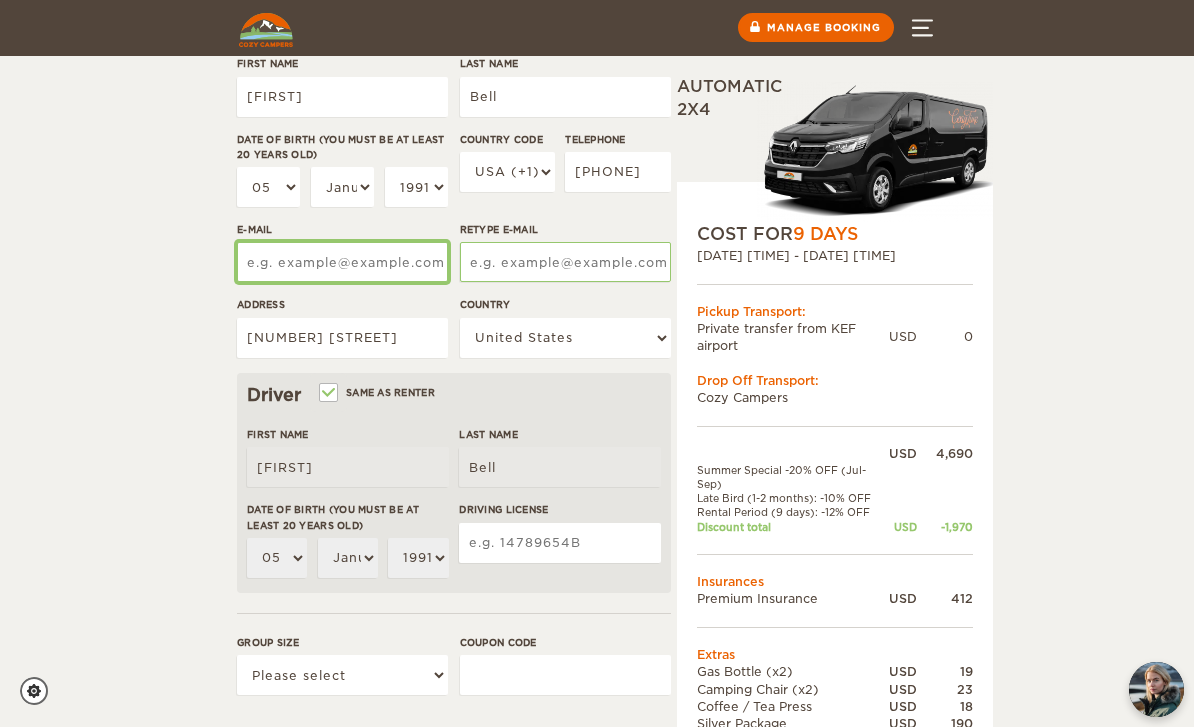 click on "Address
[NUMBER] [STREET]" at bounding box center [342, 334] 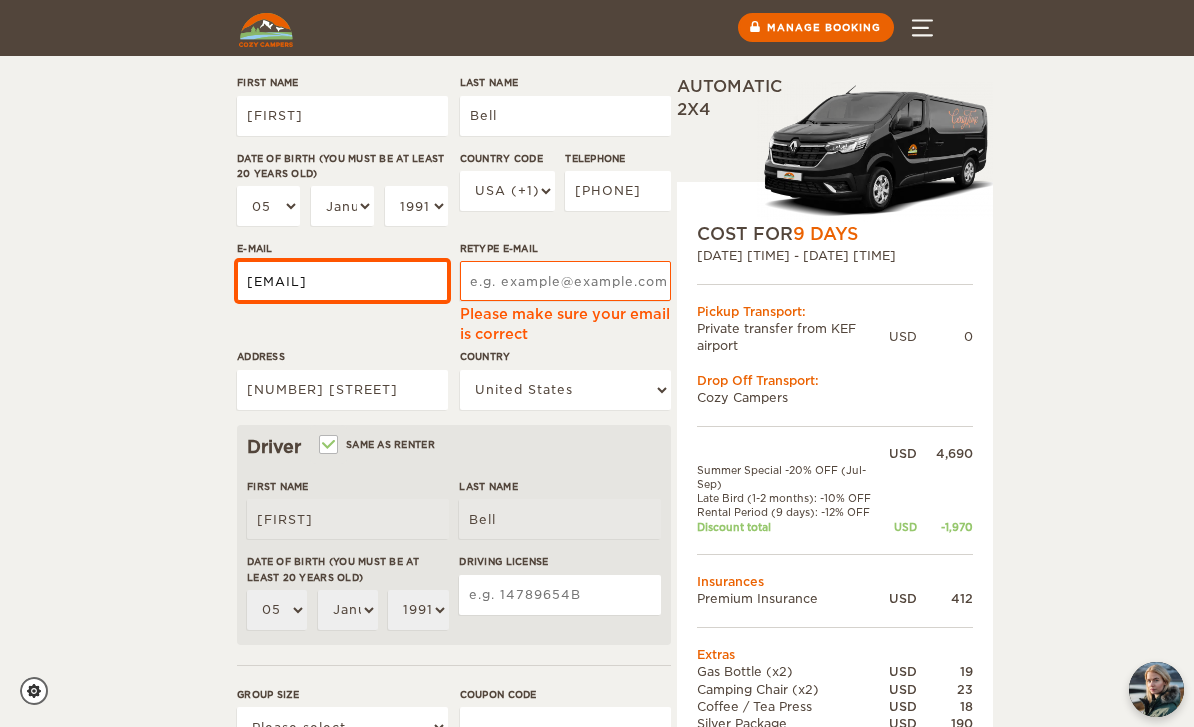 type on "[EMAIL]" 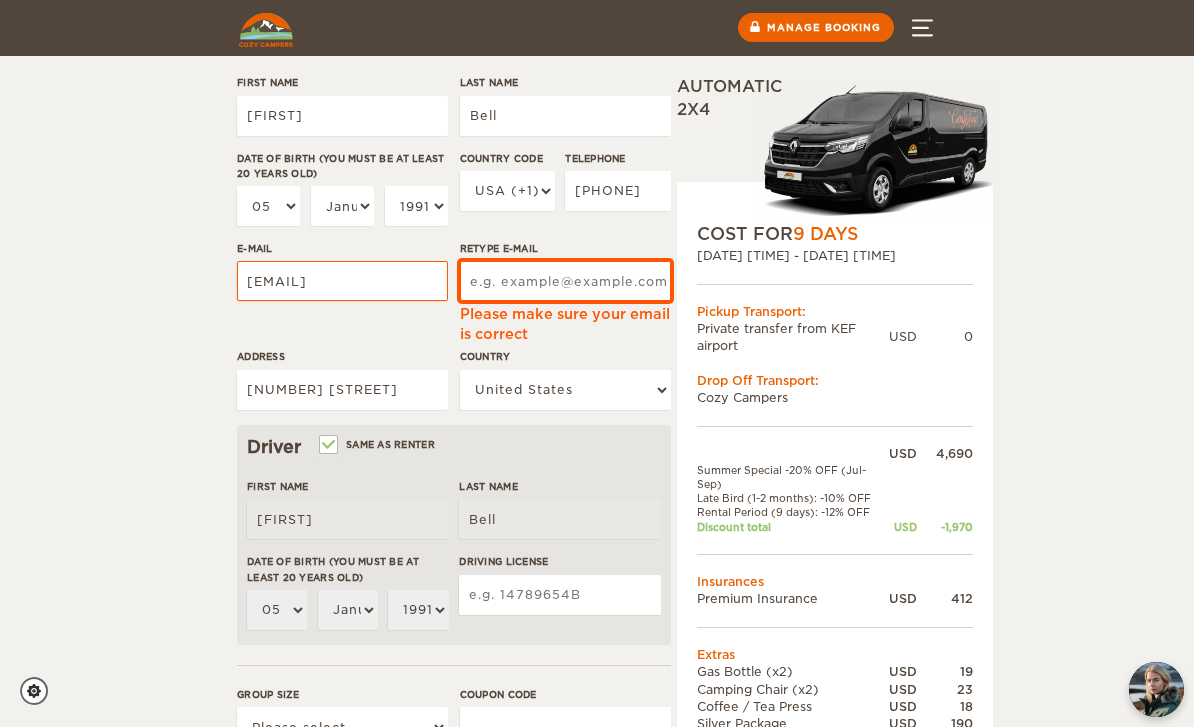 click on "Retype E-mail" at bounding box center (565, 281) 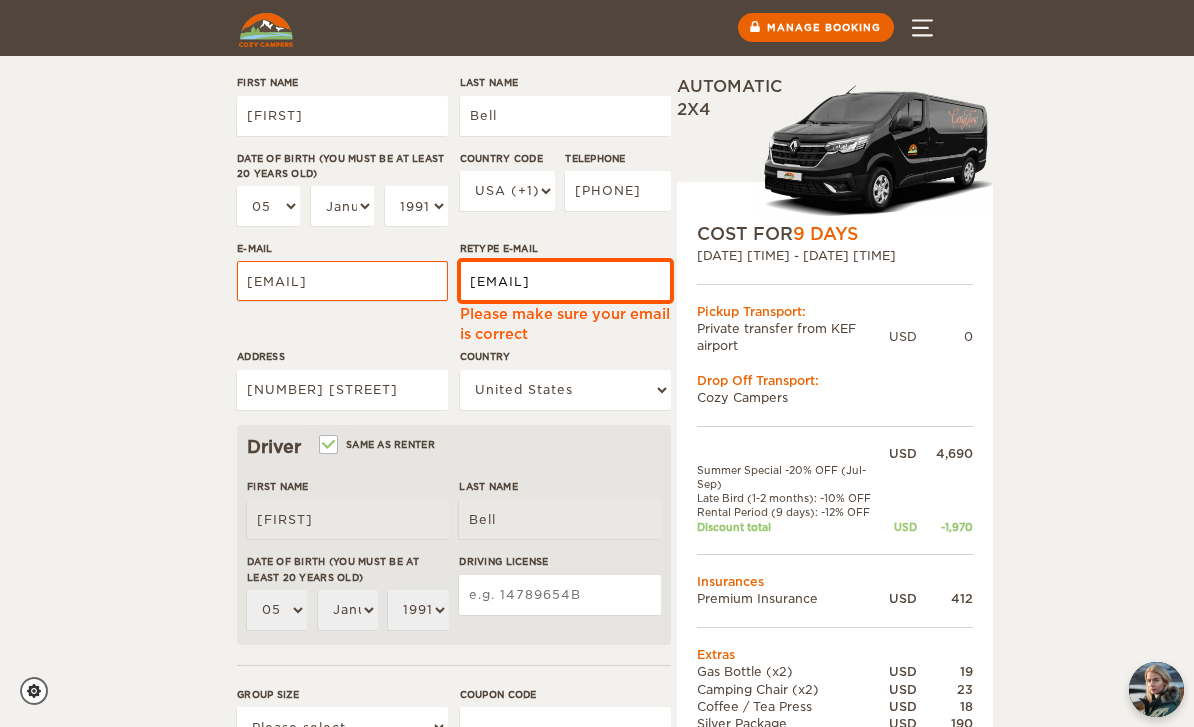 type on "[EMAIL]" 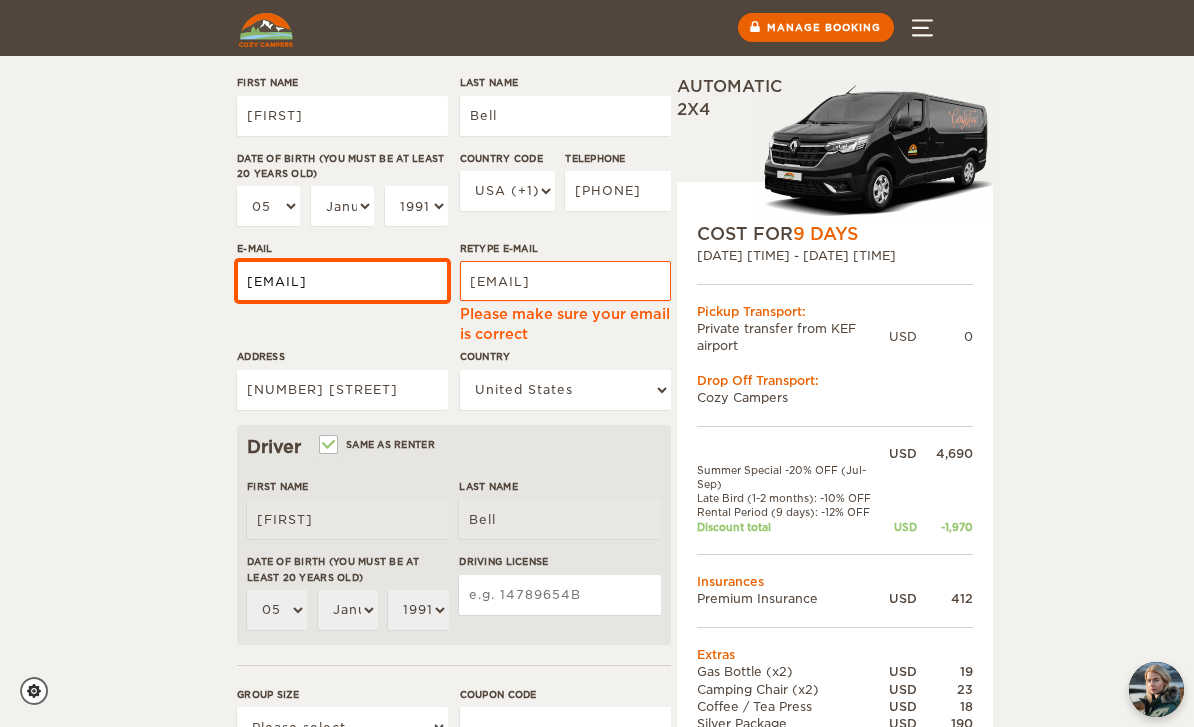 click on "[EMAIL]" at bounding box center [342, 281] 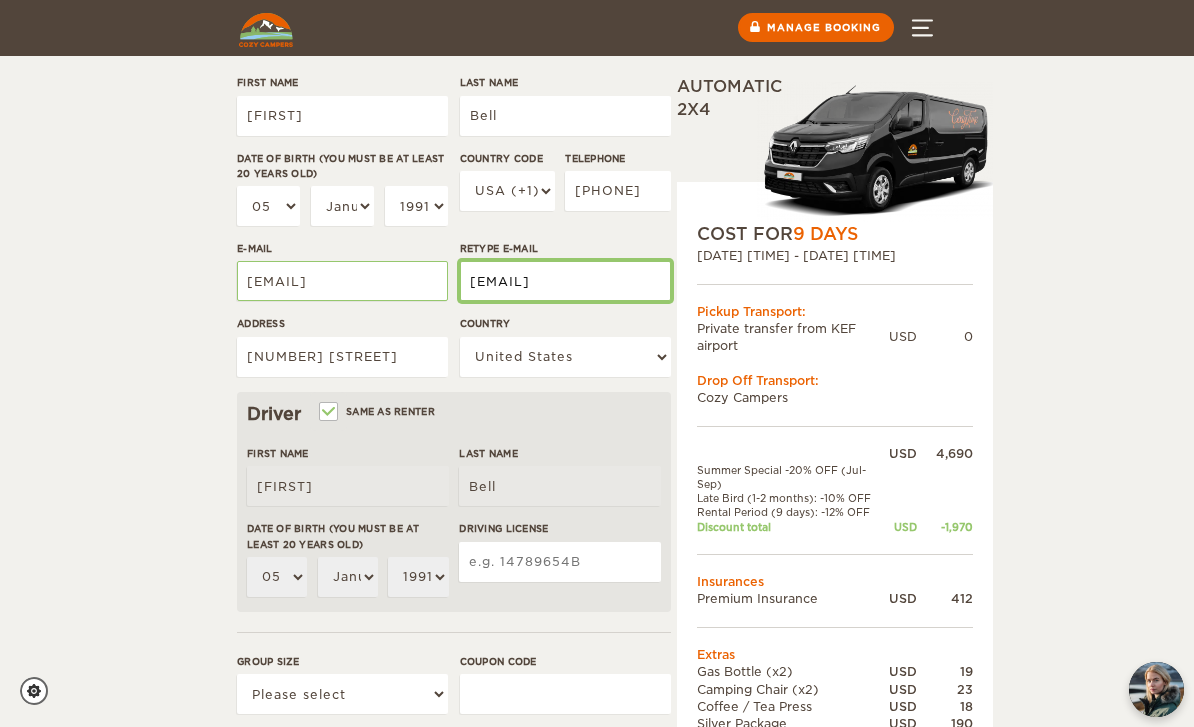 click on "[EMAIL]" at bounding box center (565, 281) 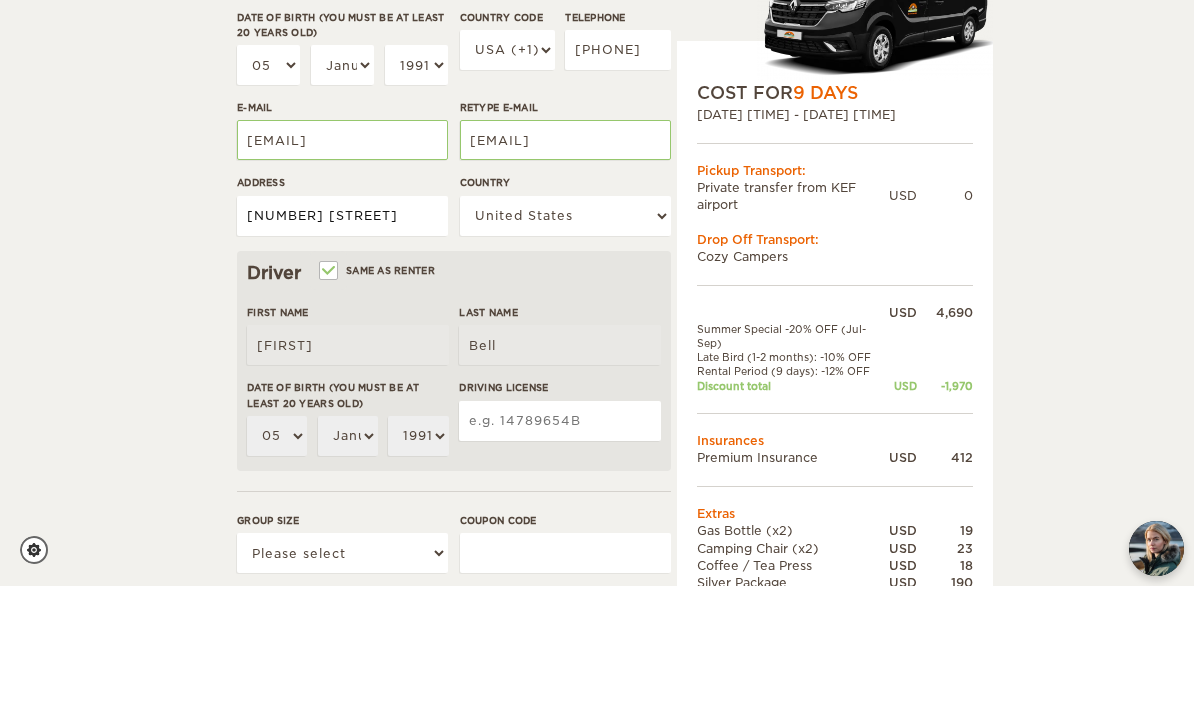 click on "[NUMBER] [STREET]" at bounding box center (342, 357) 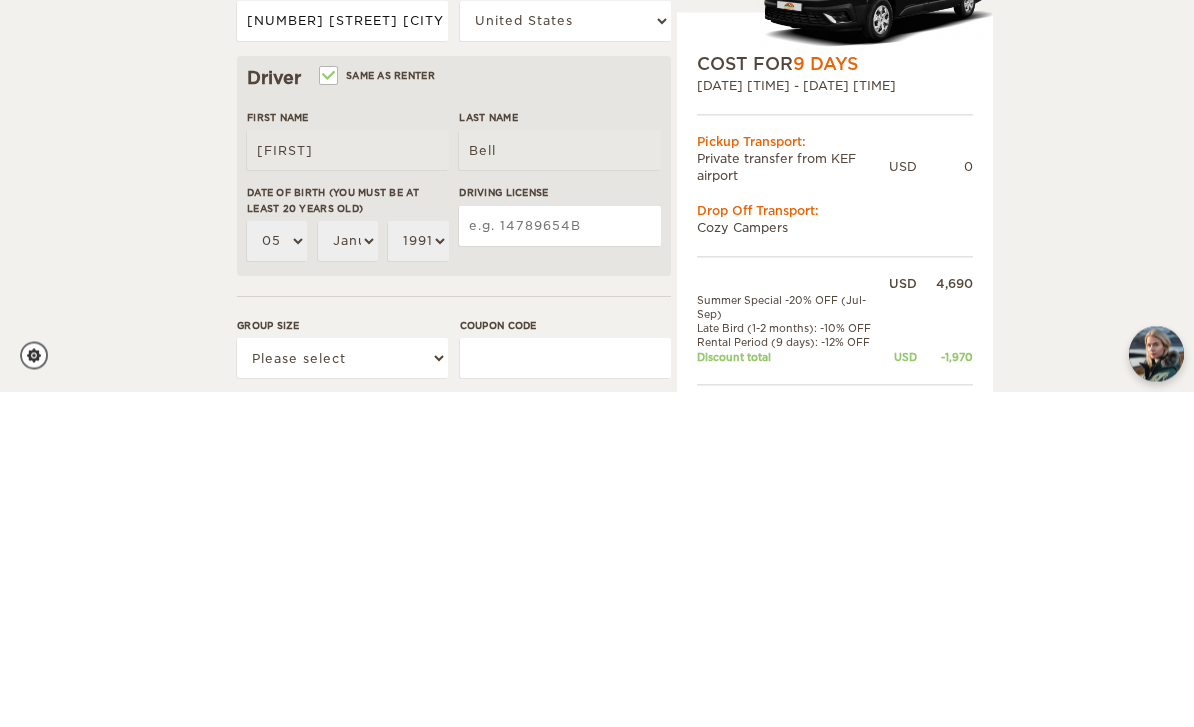 type on "[NUMBER] [STREET] [CITY] [STATE] [POSTAL_CODE]" 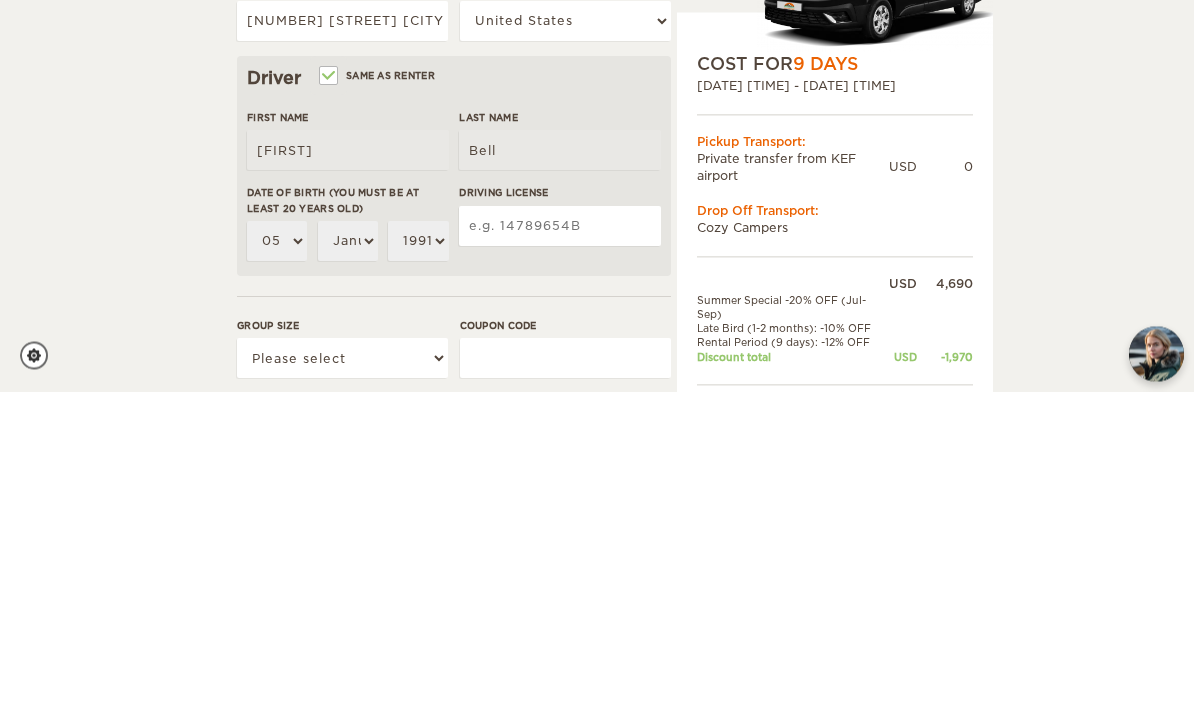 click on "Driving License" at bounding box center (560, 562) 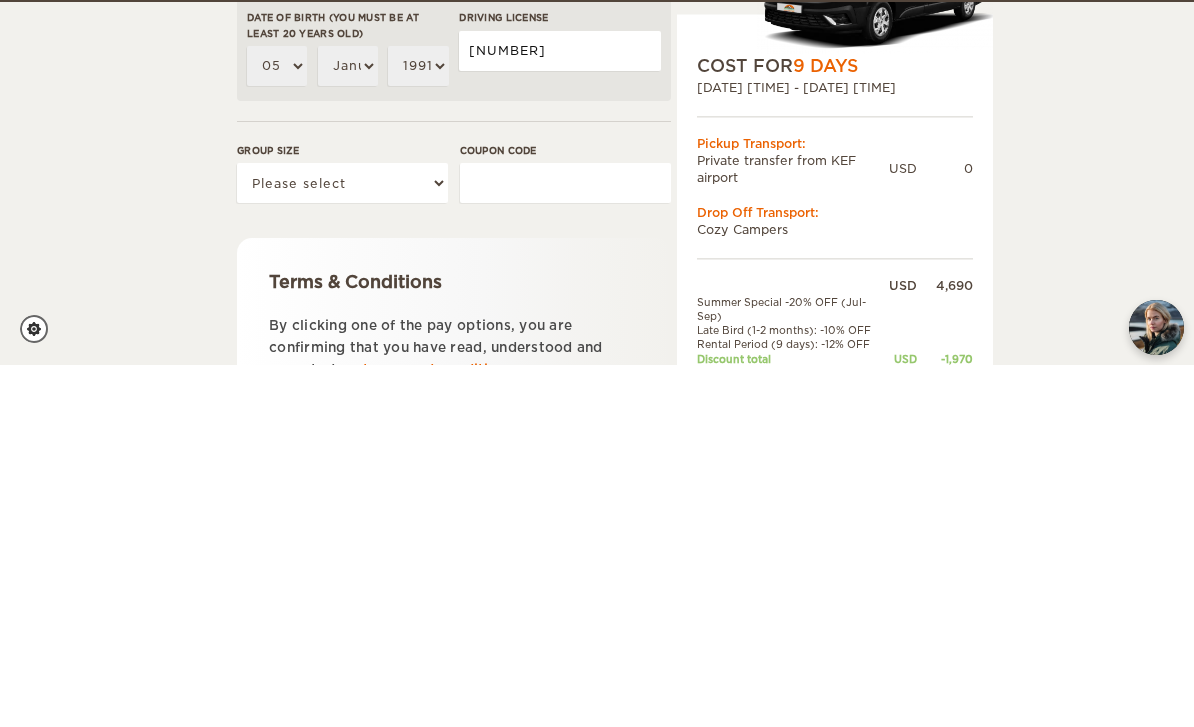 type on "[NUMBER]" 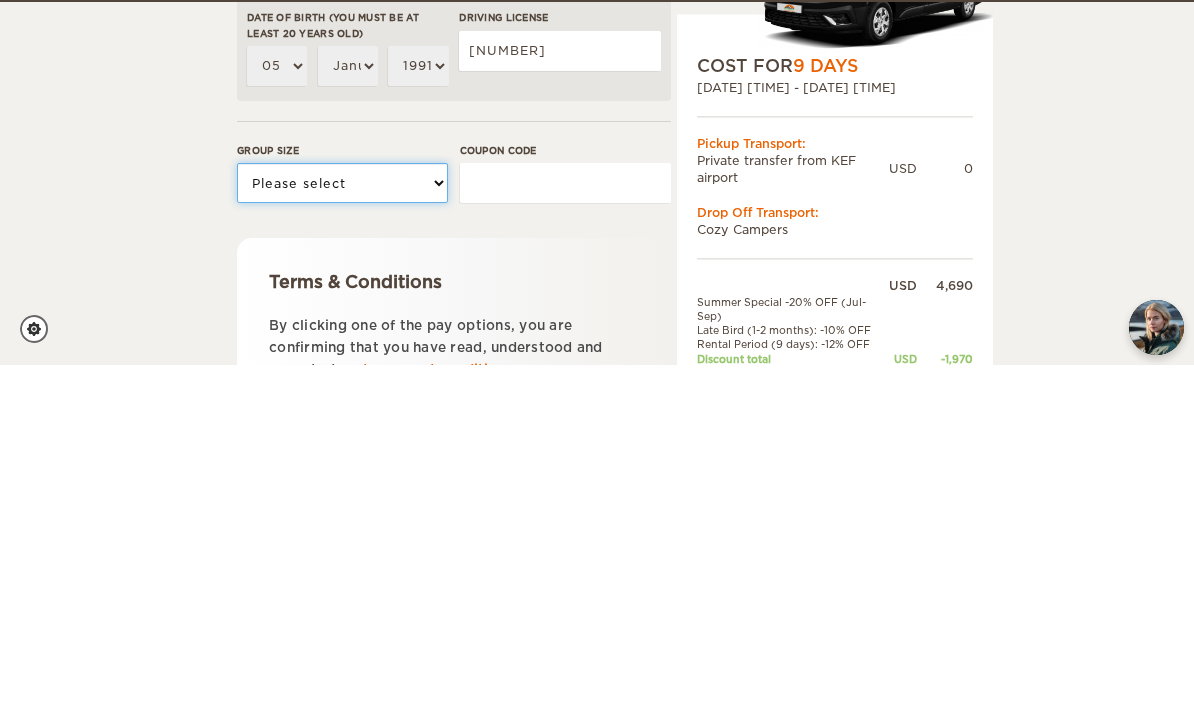 click on "Please select
1 2 3" at bounding box center (342, 545) 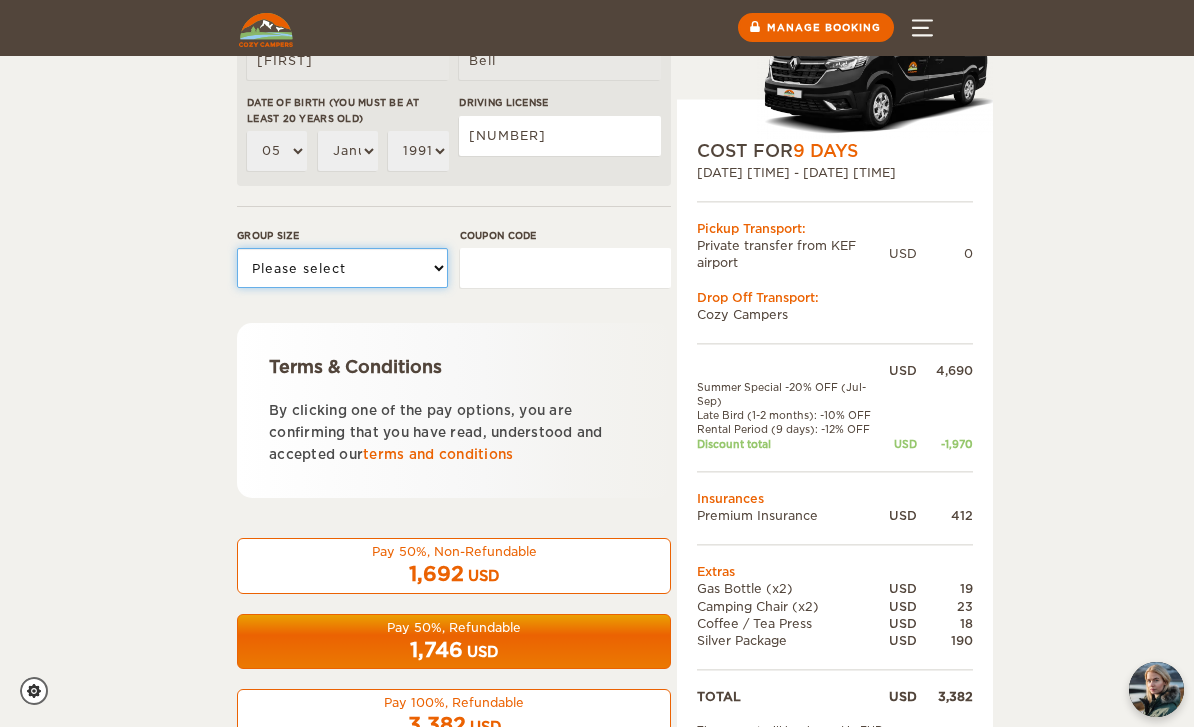 select on "2" 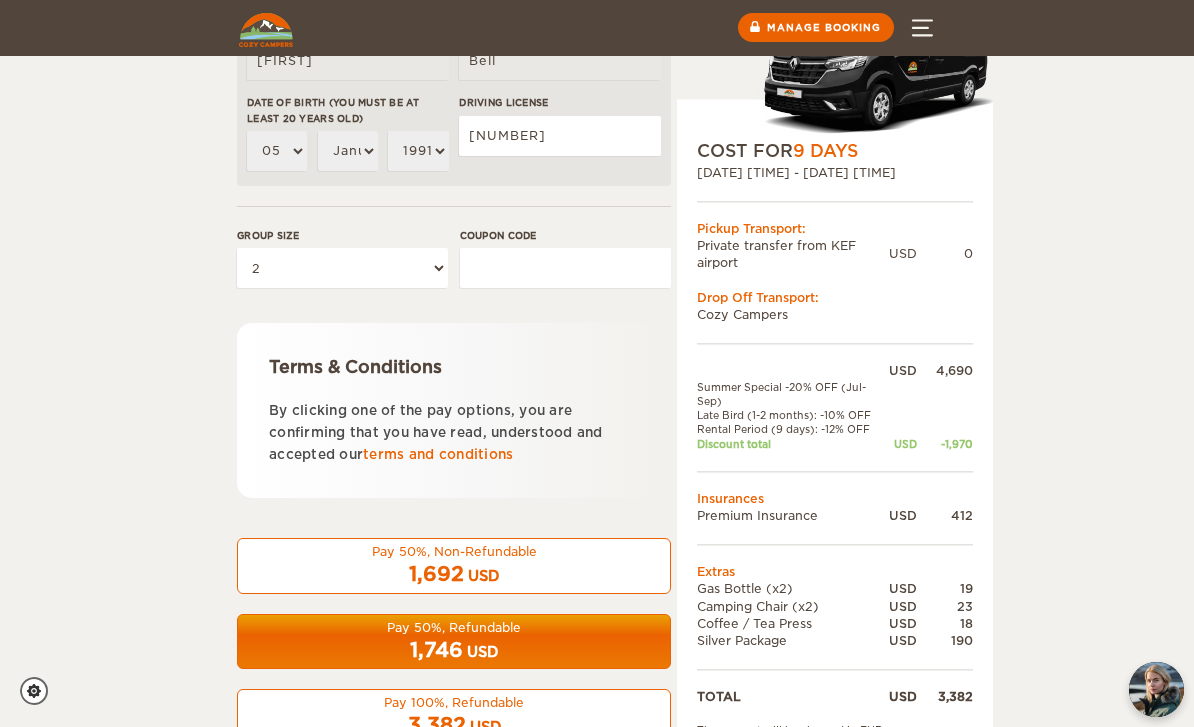click on "Coupon code" at bounding box center [565, 268] 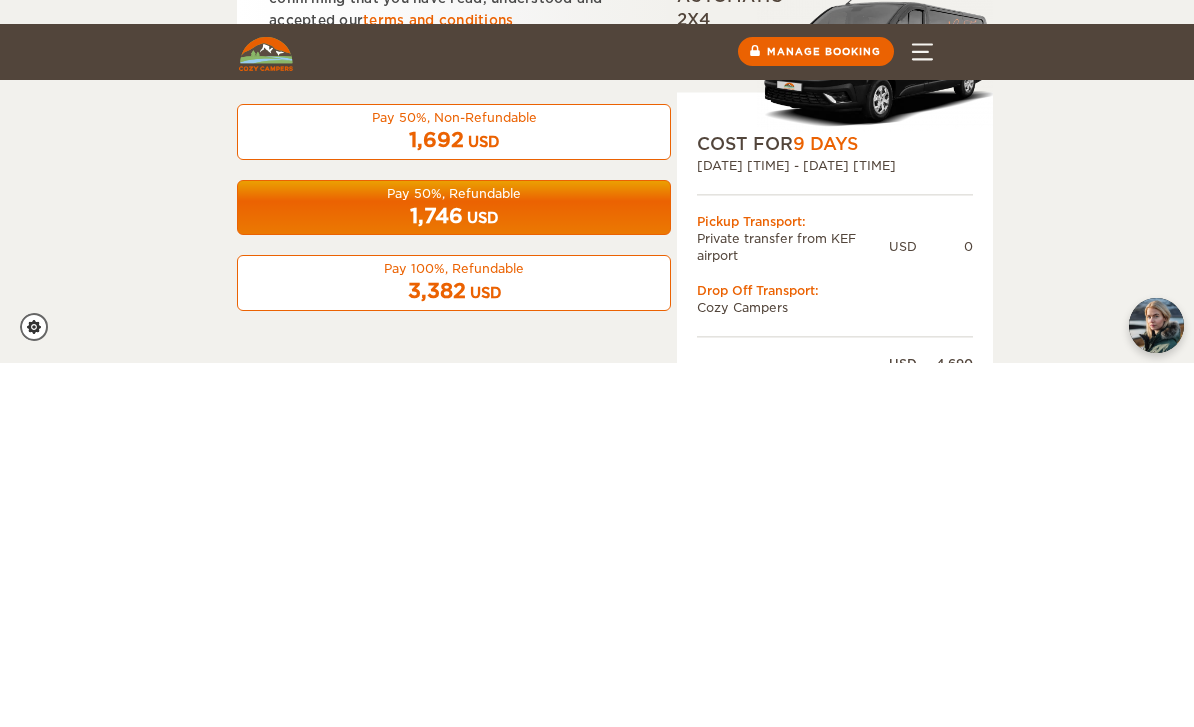 scroll, scrollTop: 844, scrollLeft: 0, axis: vertical 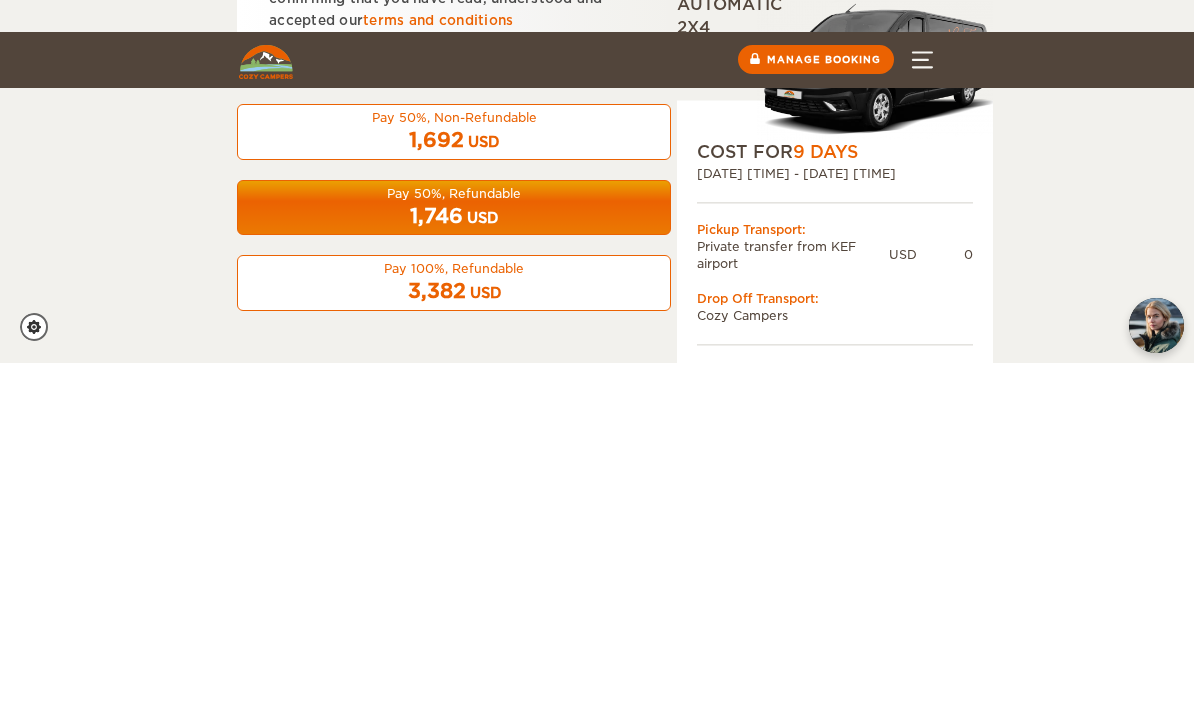 type on "EPICICELAND" 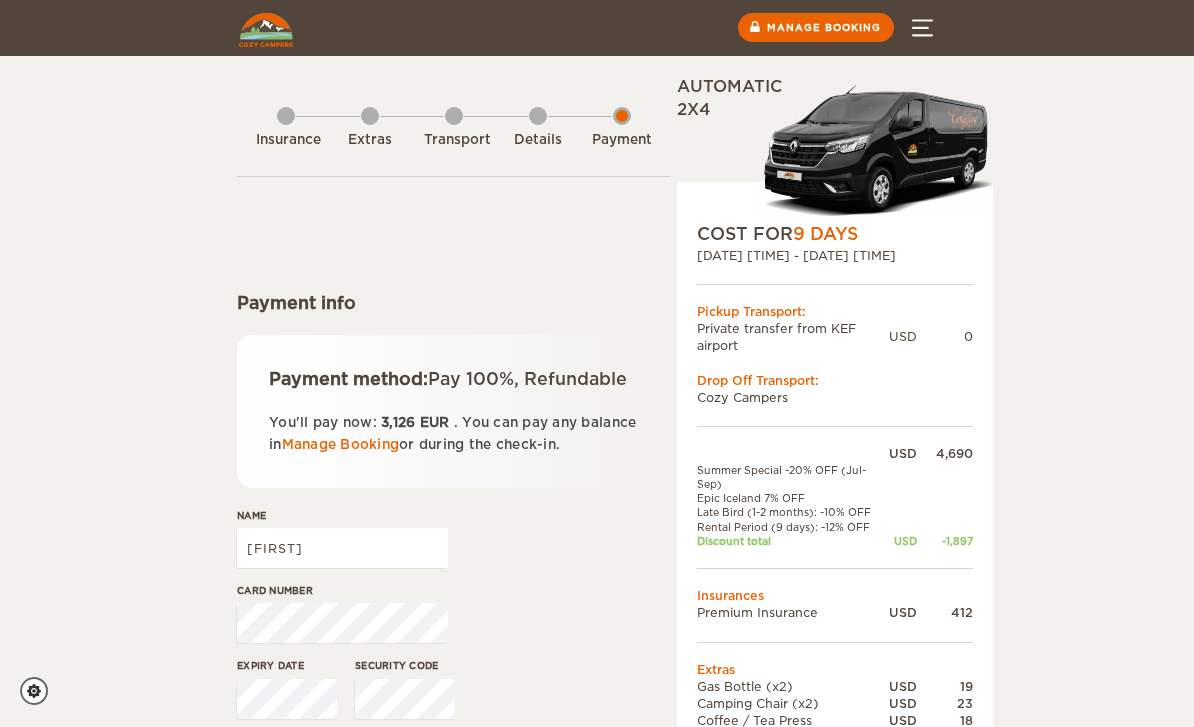 scroll, scrollTop: 0, scrollLeft: 0, axis: both 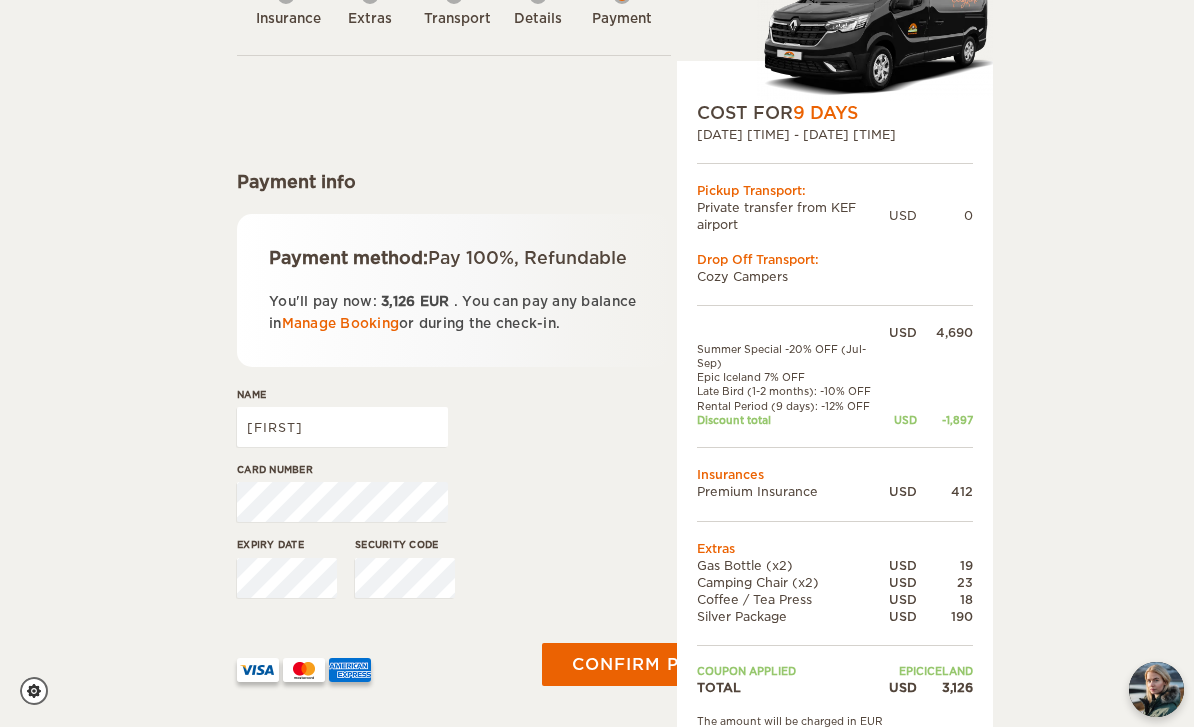 click on "Name" at bounding box center [342, 394] 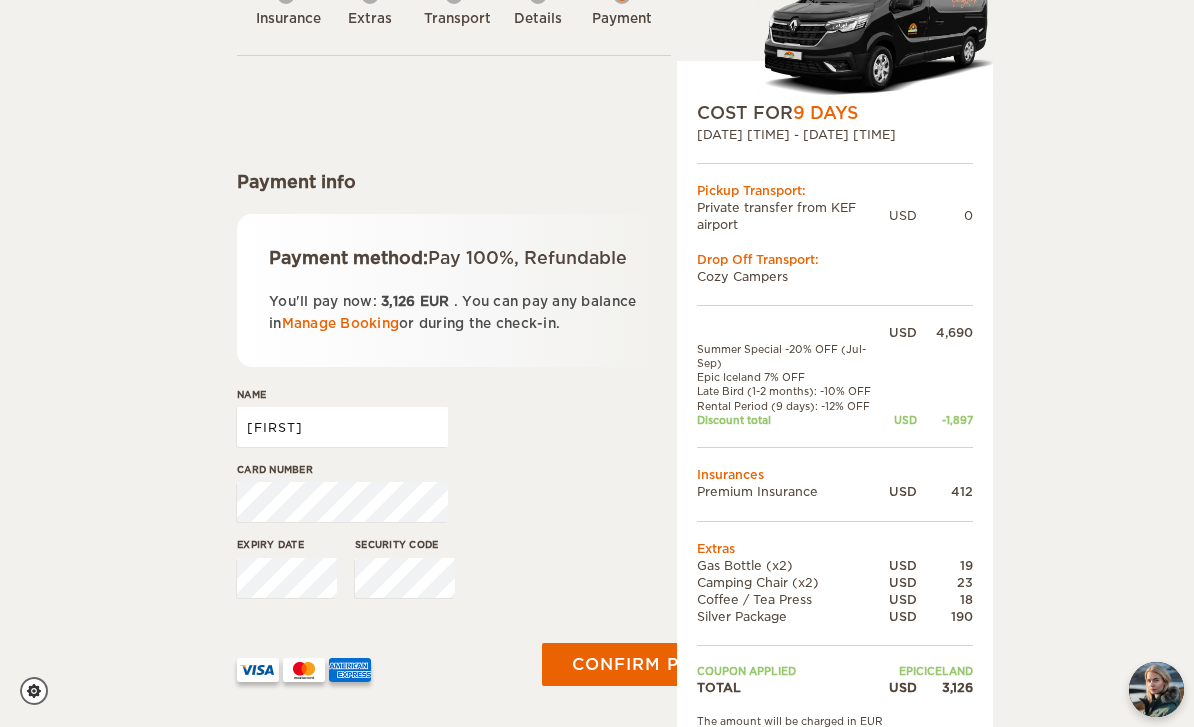 scroll, scrollTop: 120, scrollLeft: 0, axis: vertical 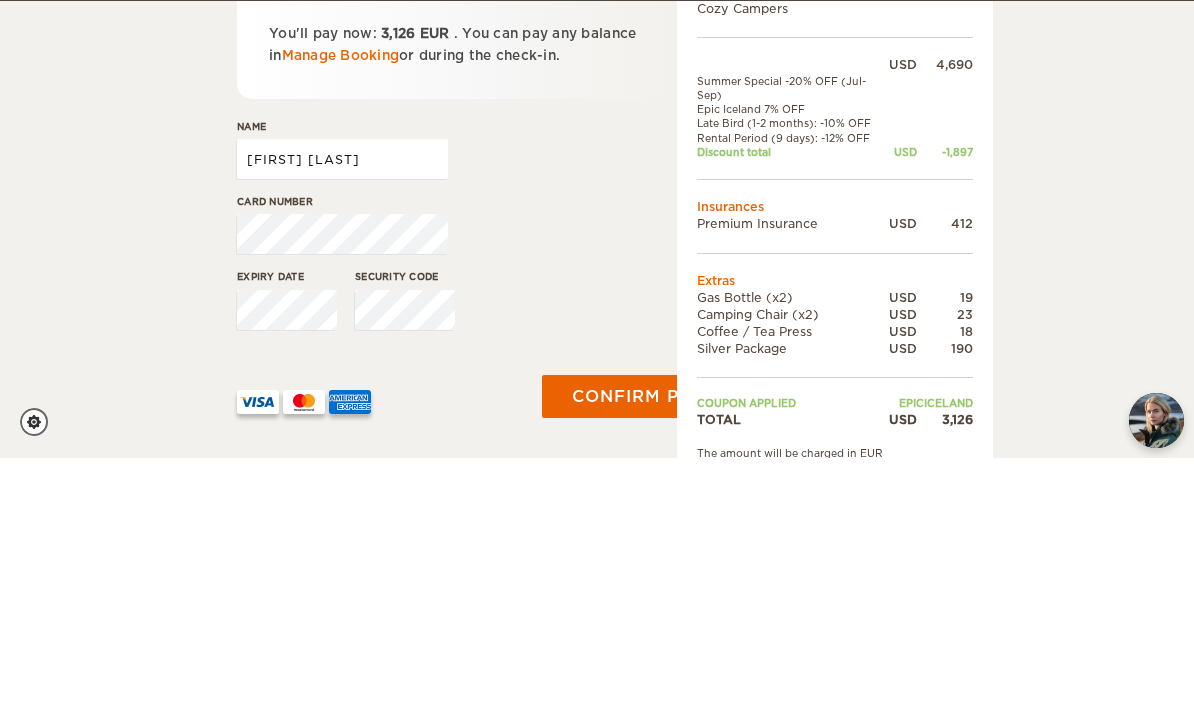 type on "Avery McGee" 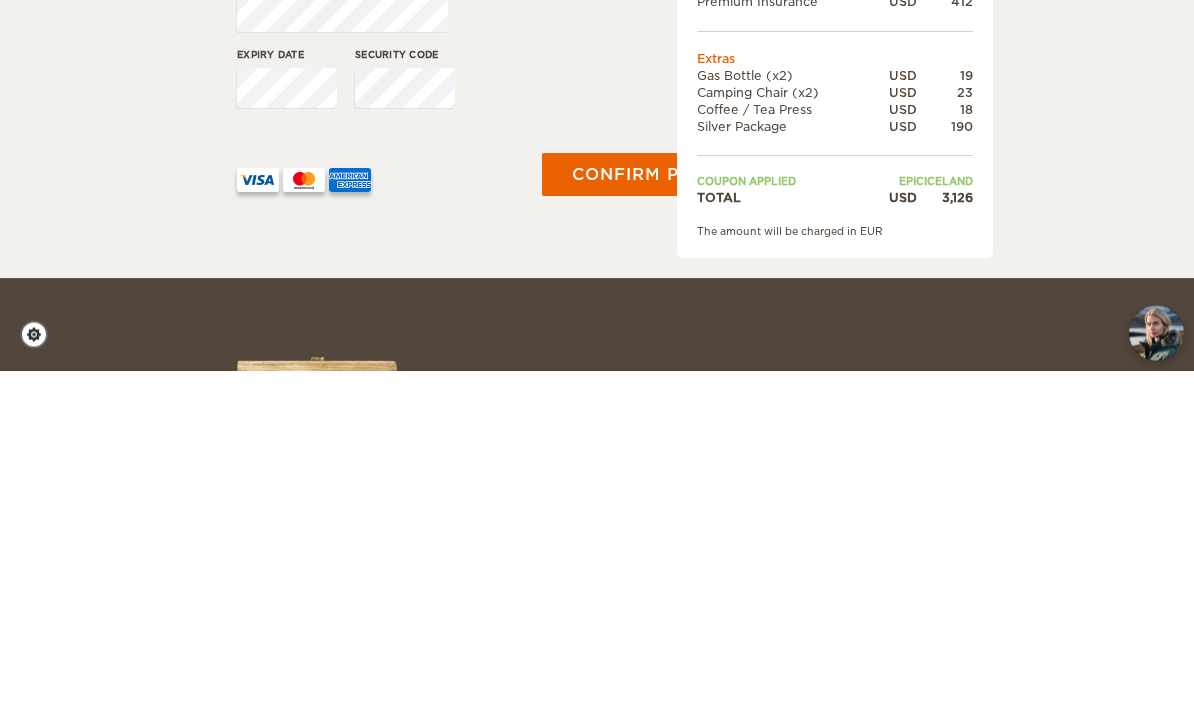 scroll, scrollTop: 259, scrollLeft: 0, axis: vertical 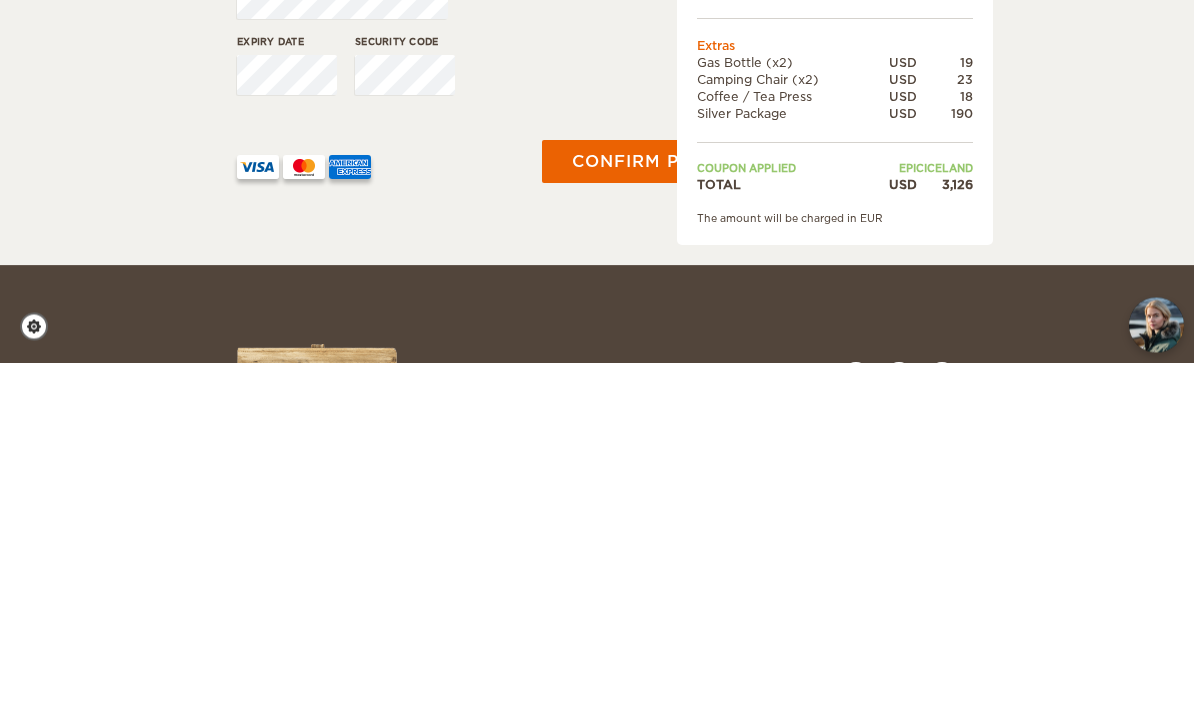 click on "Confirm payment" at bounding box center [664, 527] 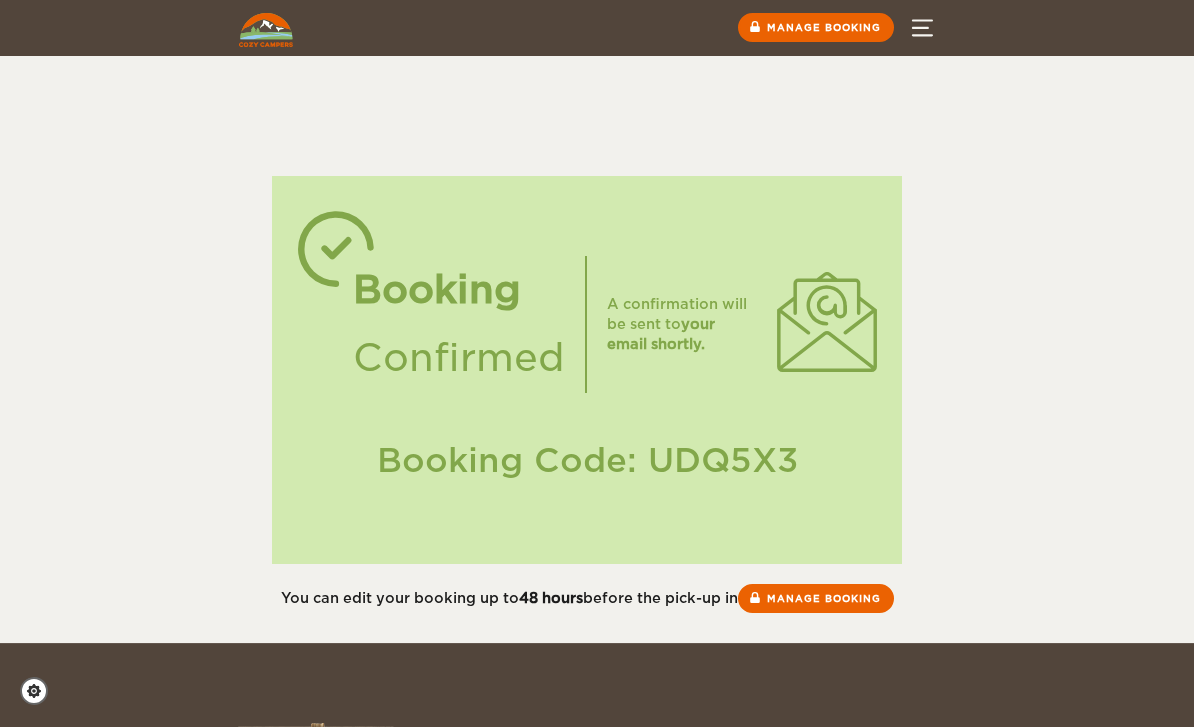 scroll, scrollTop: 0, scrollLeft: 0, axis: both 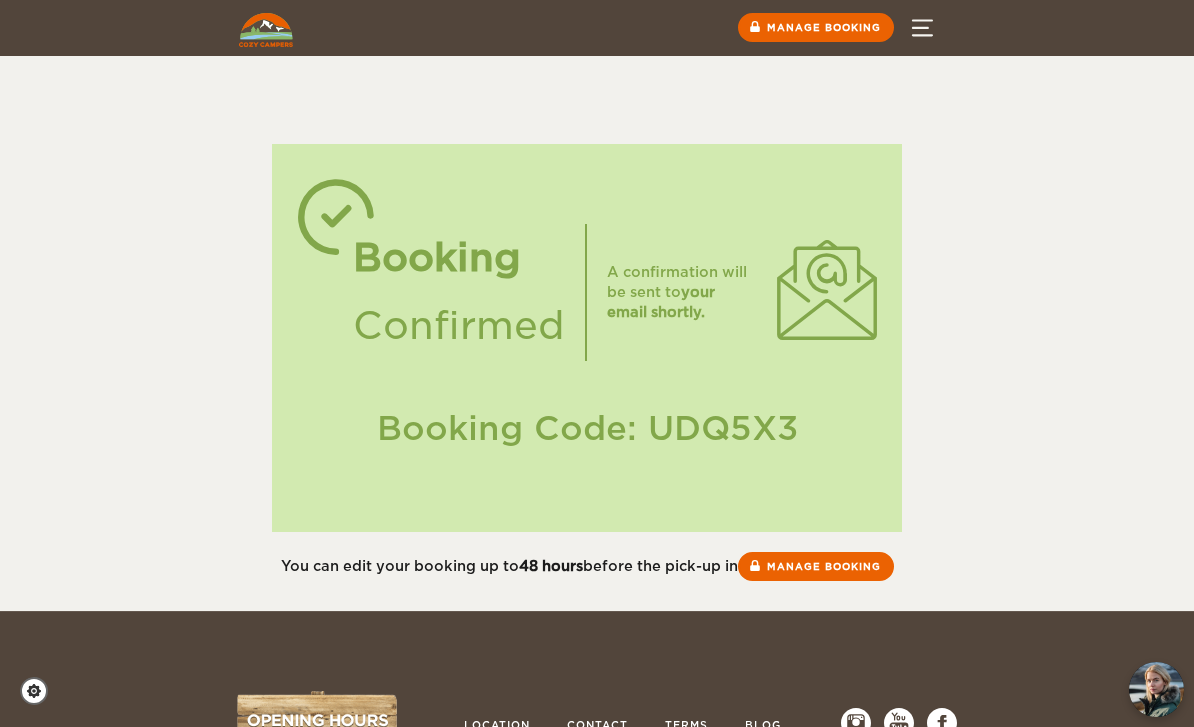 click on "Manage booking" at bounding box center [816, 566] 